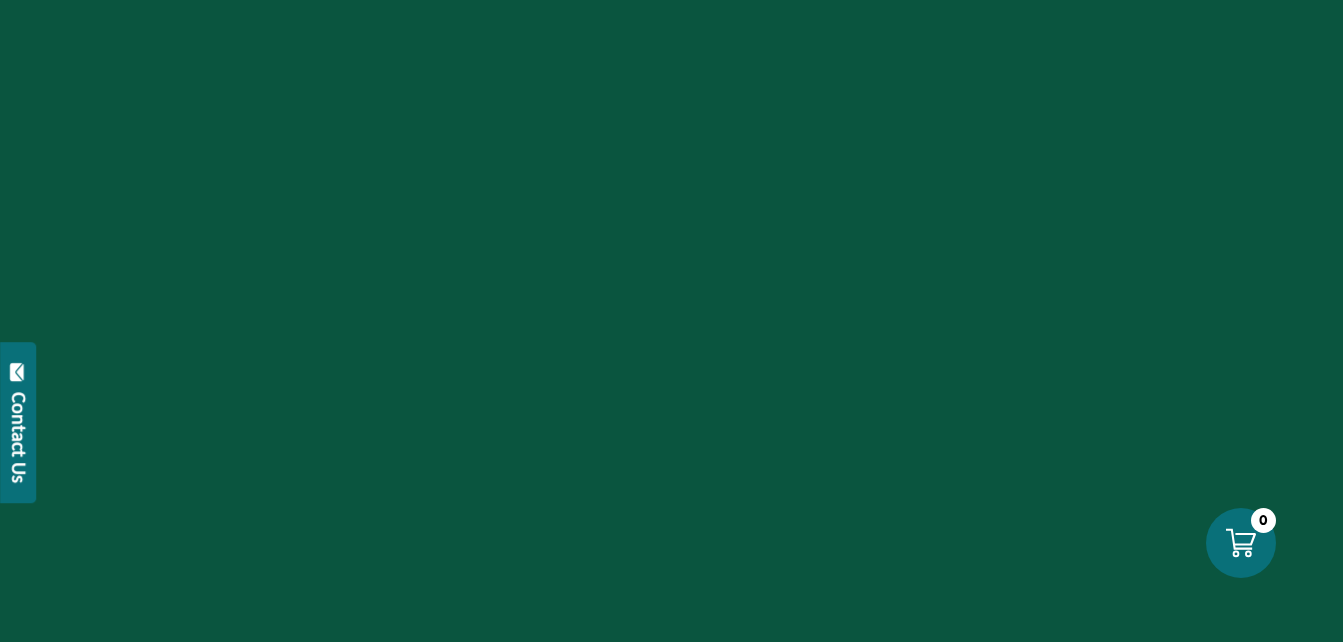 scroll, scrollTop: 0, scrollLeft: 0, axis: both 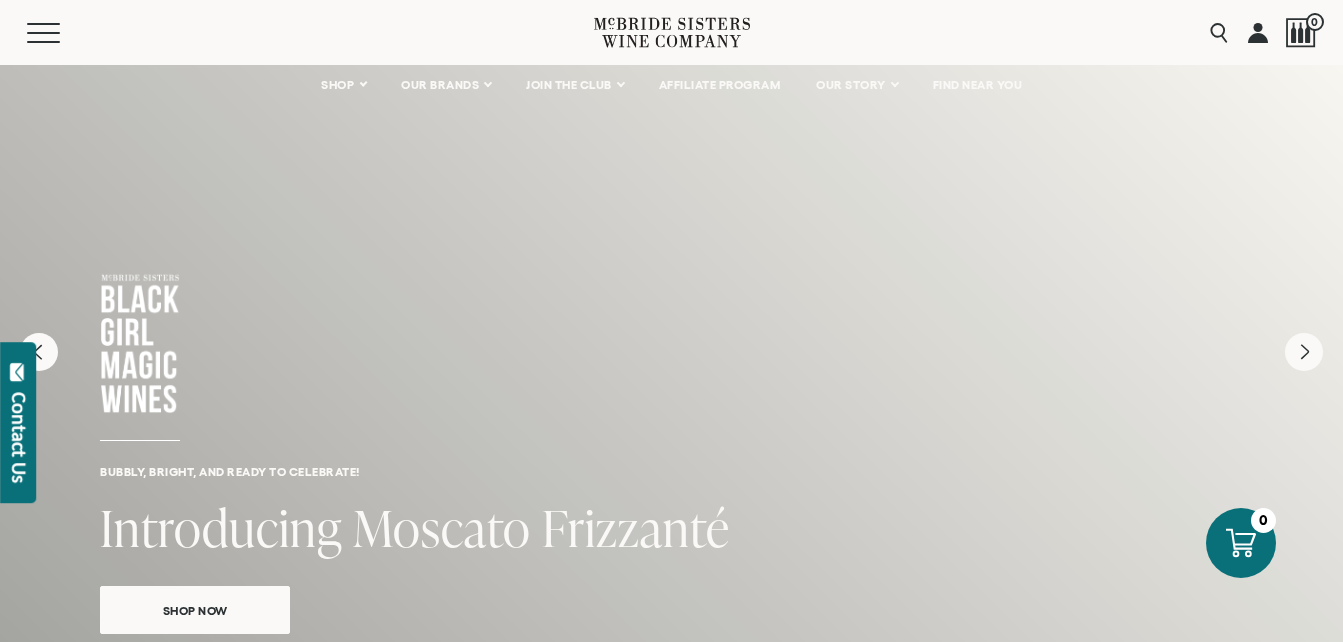 click at bounding box center (1258, 32) 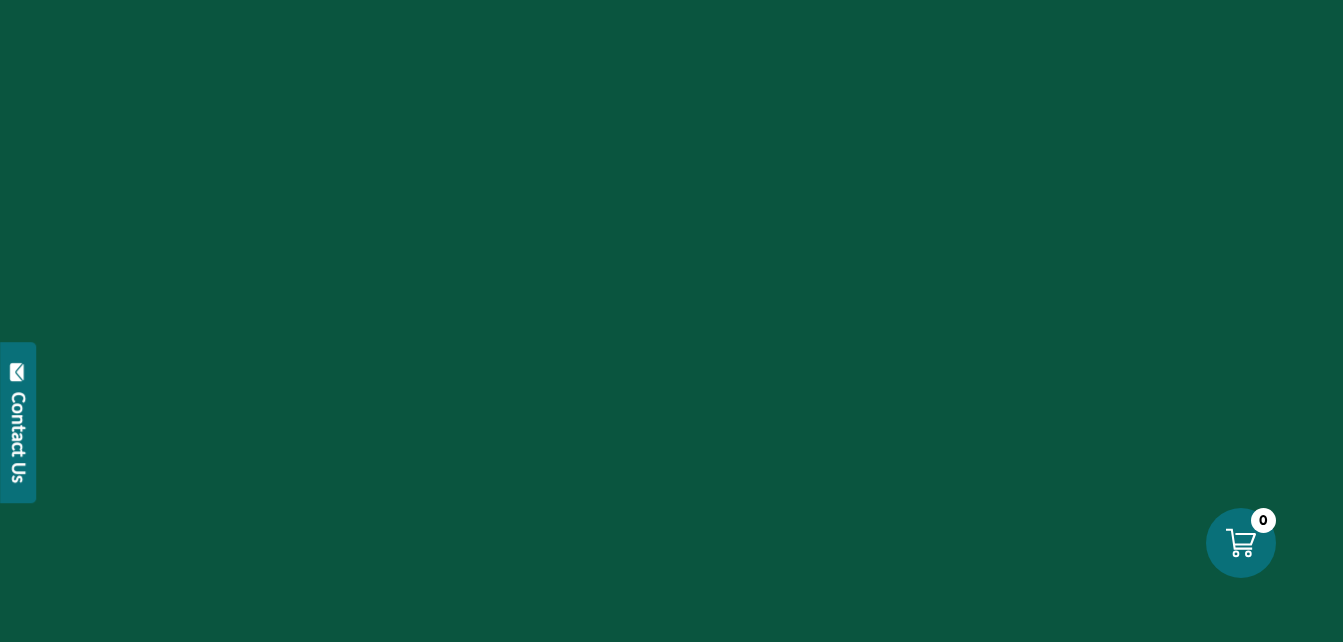 scroll, scrollTop: 0, scrollLeft: 0, axis: both 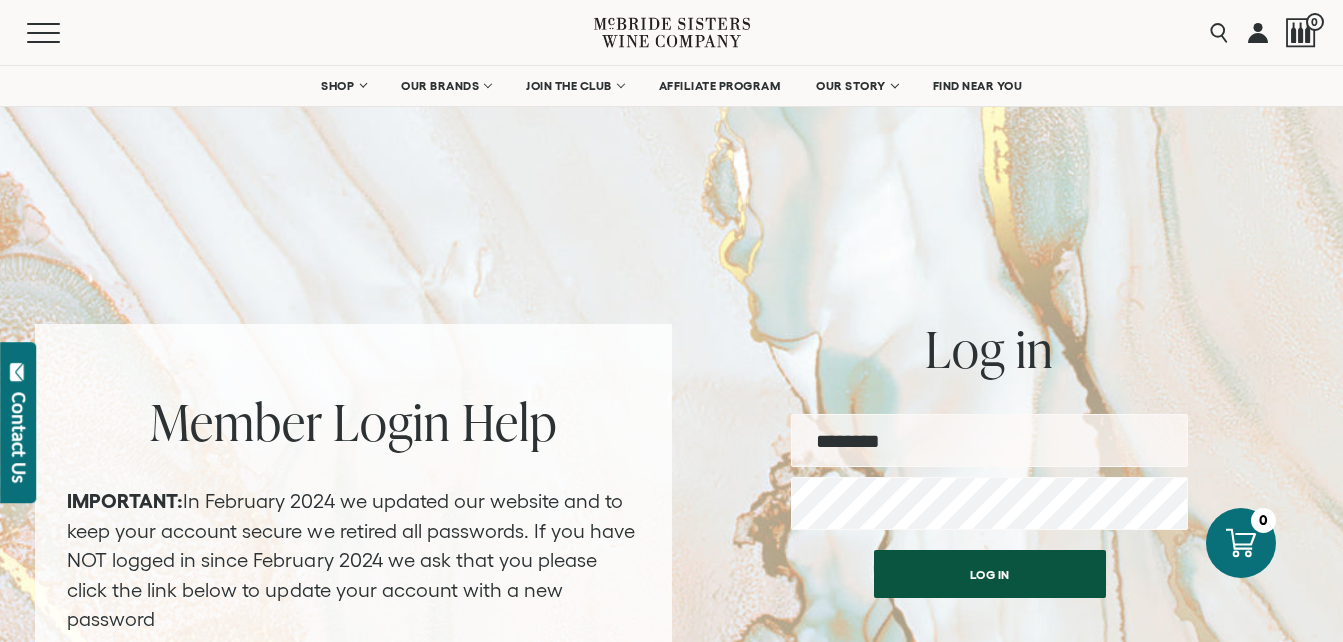 type on "**********" 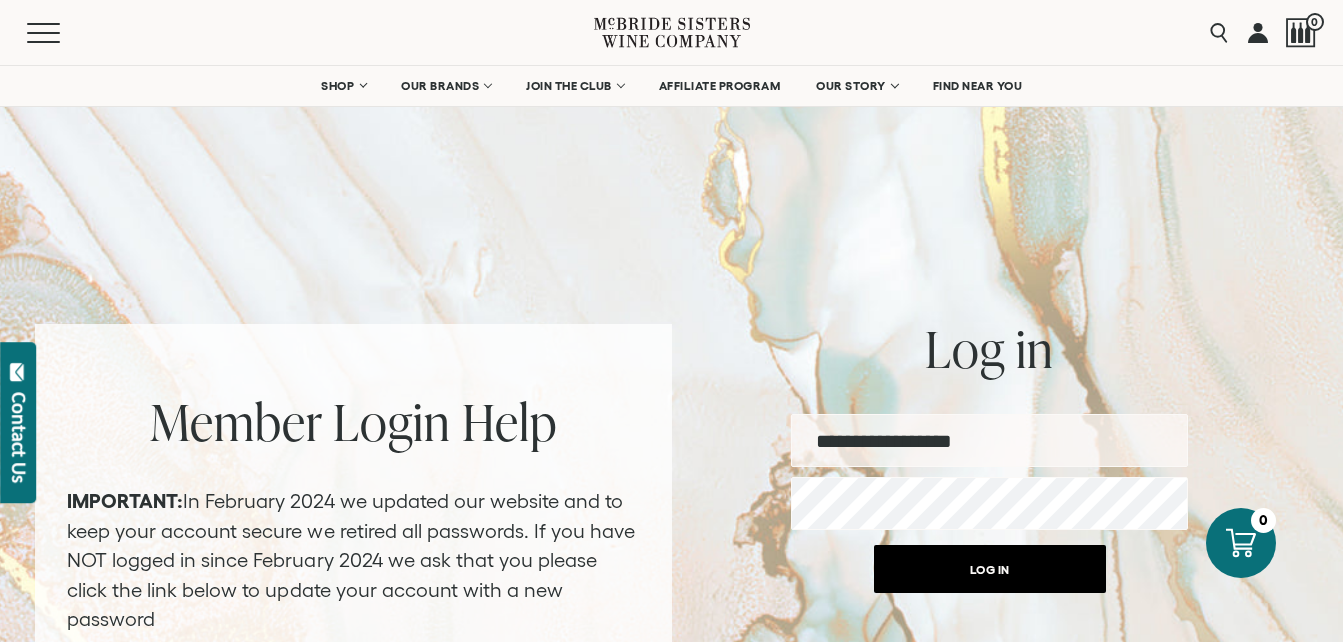 click on "Log in" at bounding box center (990, 569) 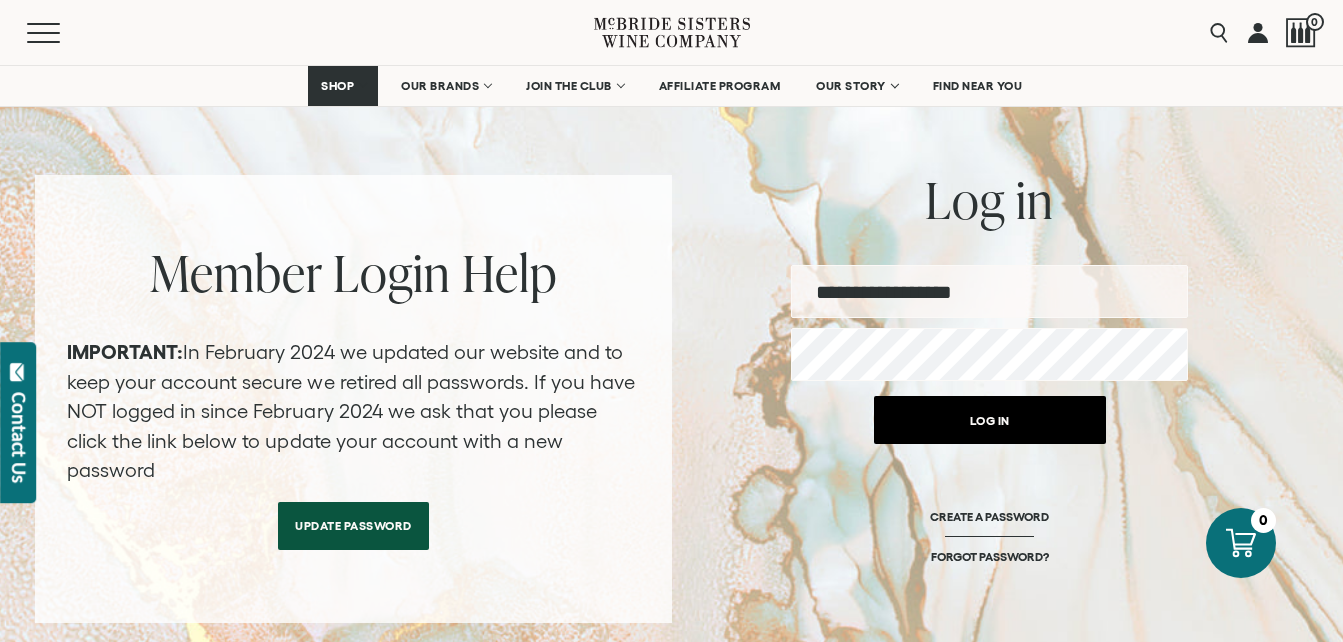 scroll, scrollTop: 100, scrollLeft: 0, axis: vertical 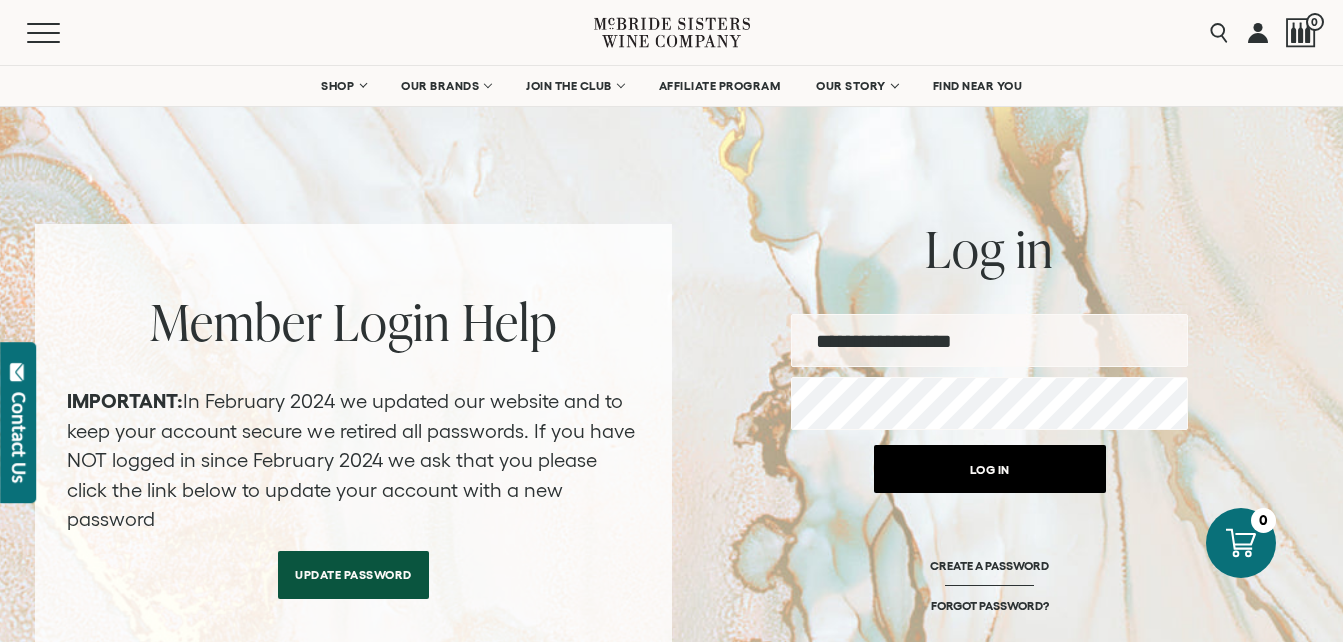 click on "Log in" at bounding box center [990, 469] 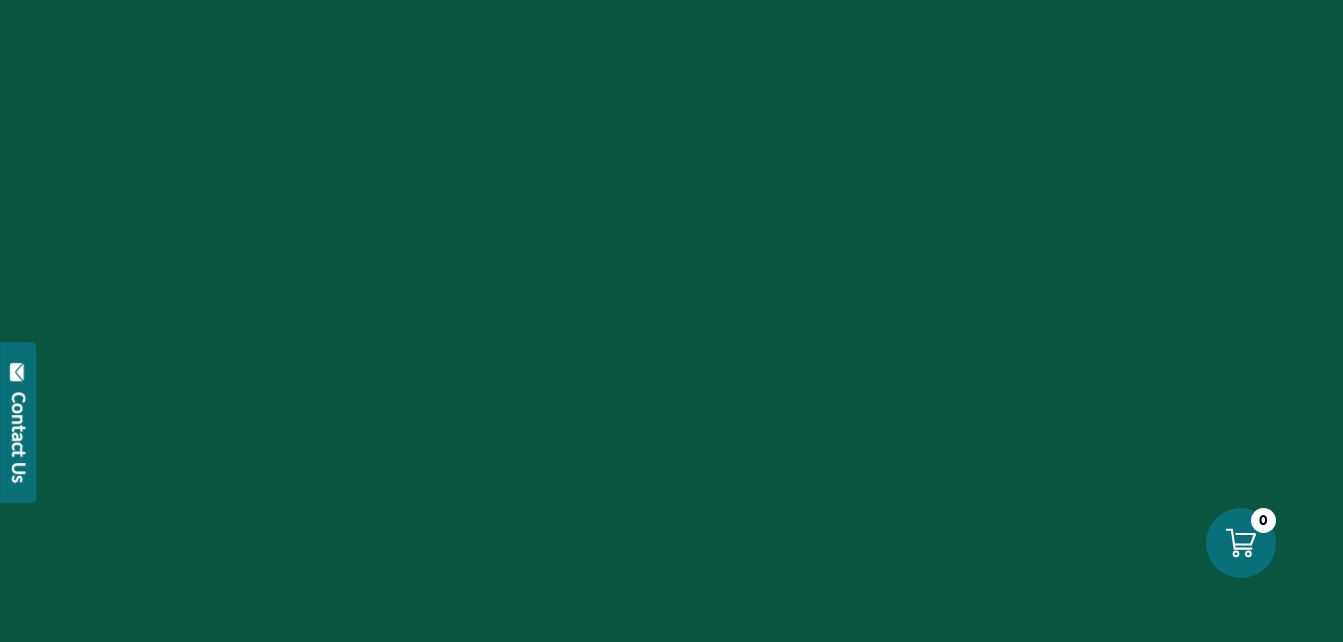 scroll, scrollTop: 0, scrollLeft: 0, axis: both 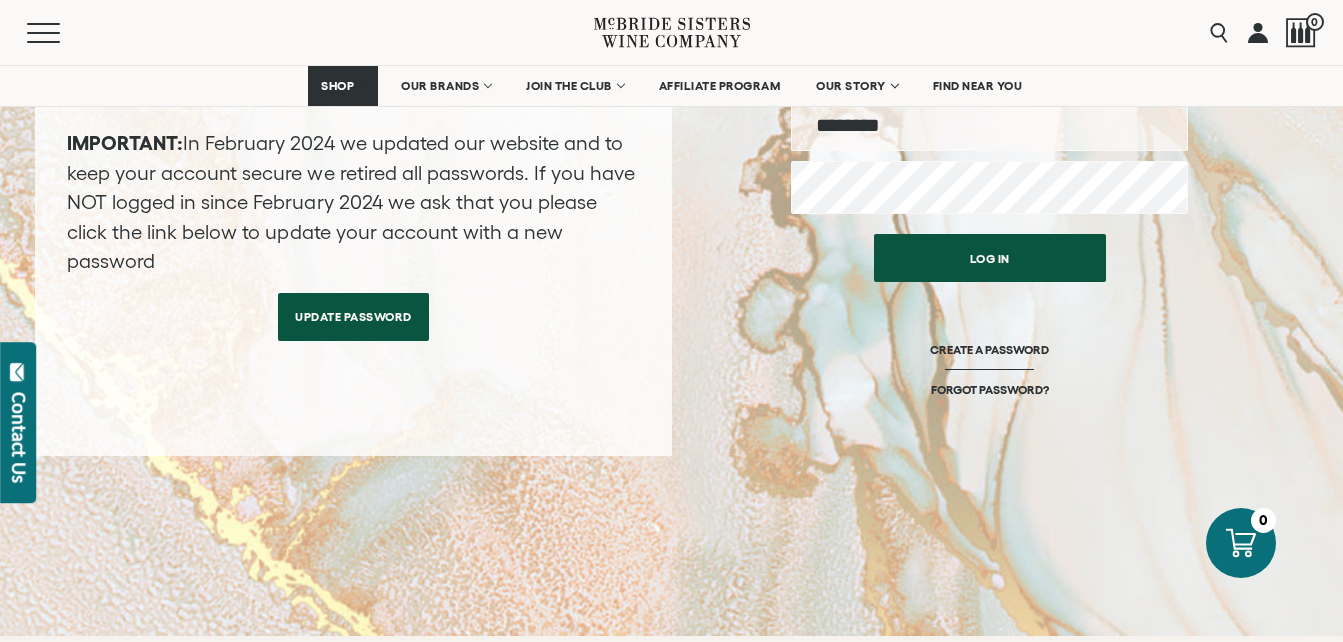 type on "**********" 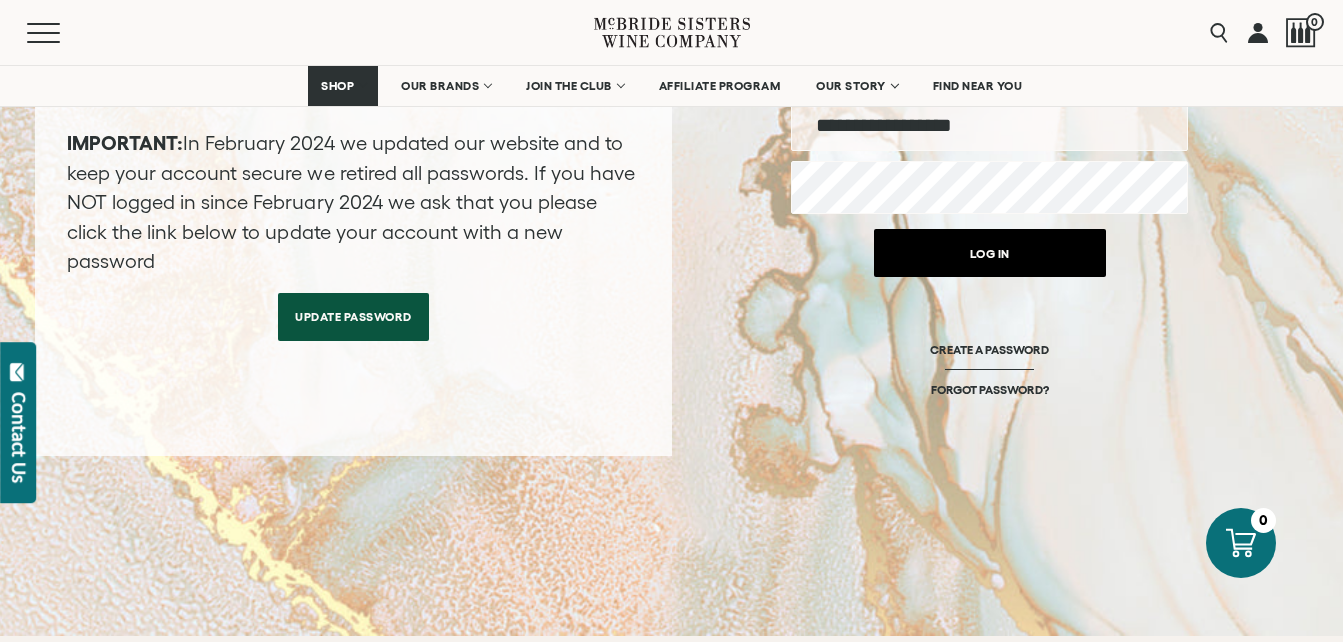 click on "Log in" at bounding box center [990, 253] 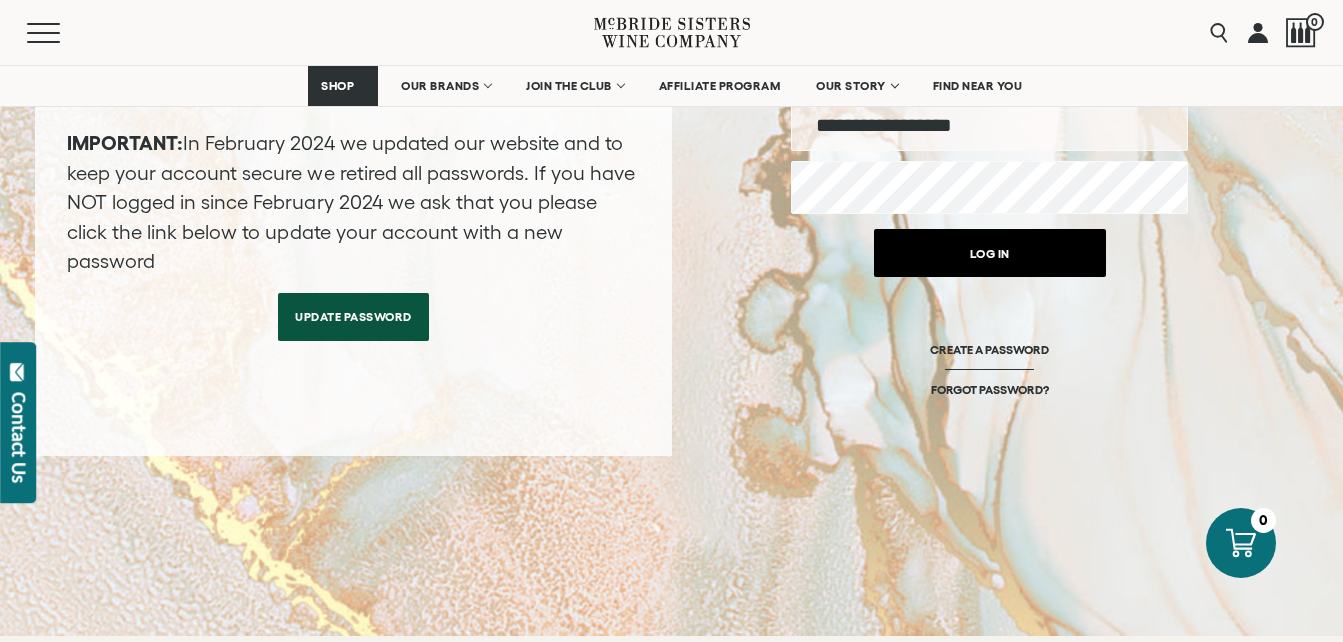 click on "Log in" at bounding box center (990, 253) 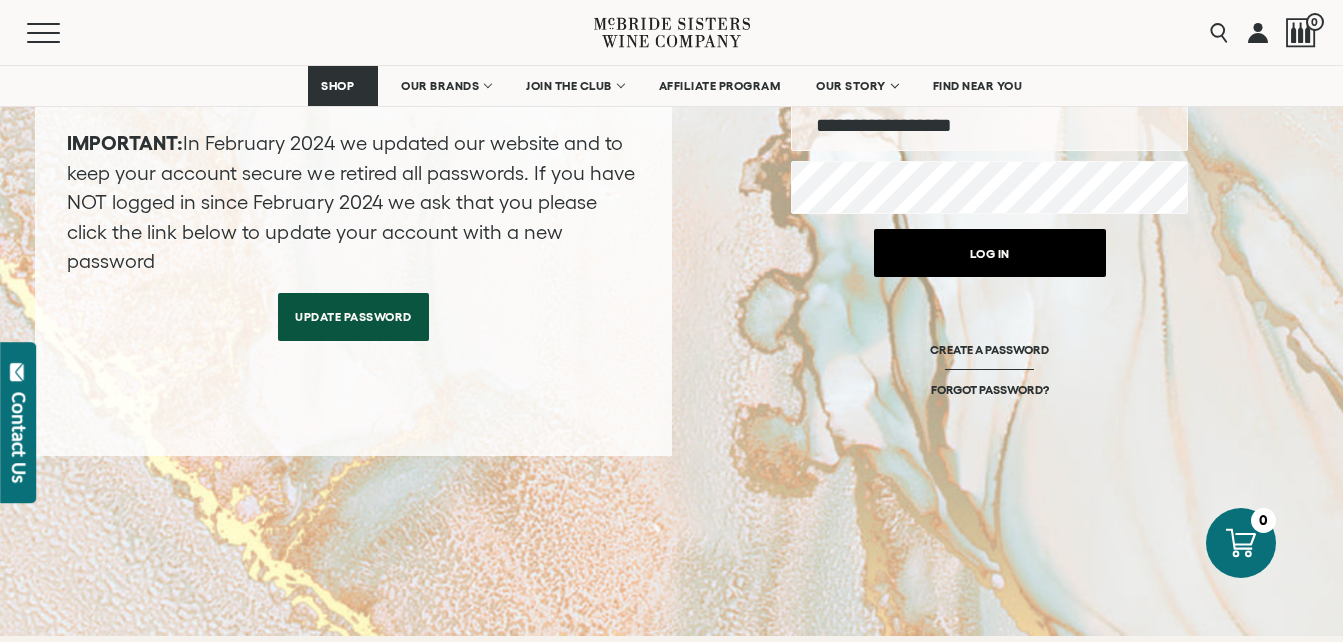 click on "Log in" at bounding box center [990, 253] 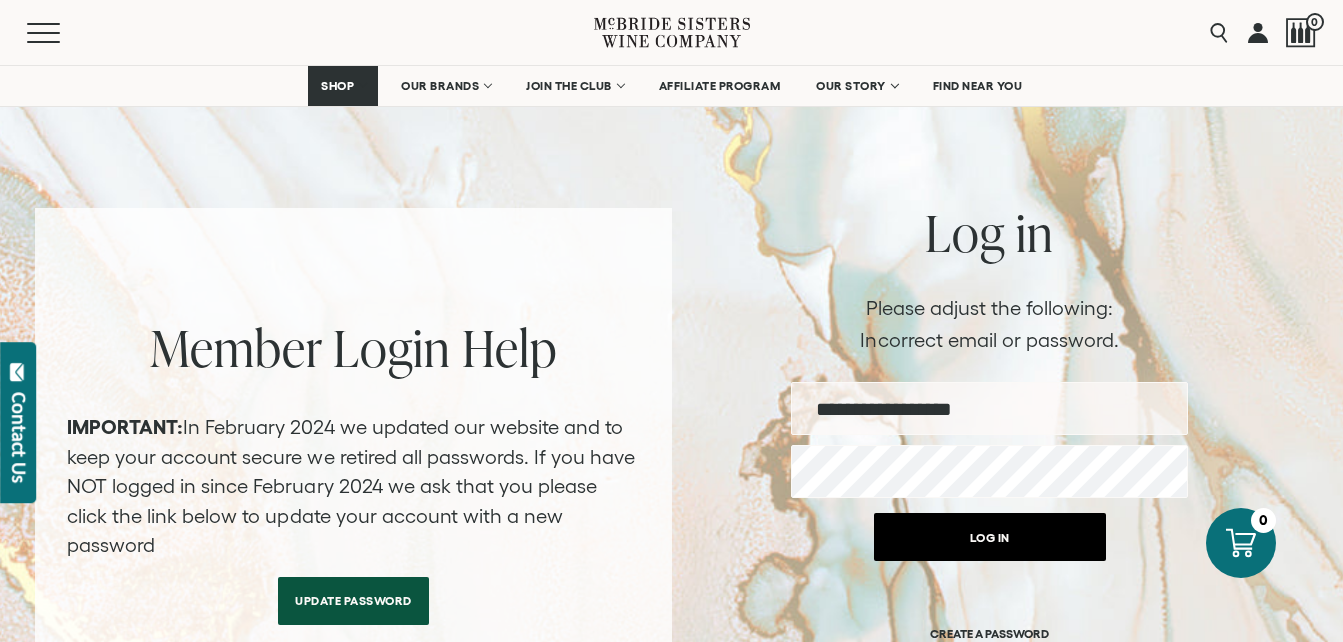 scroll, scrollTop: 100, scrollLeft: 0, axis: vertical 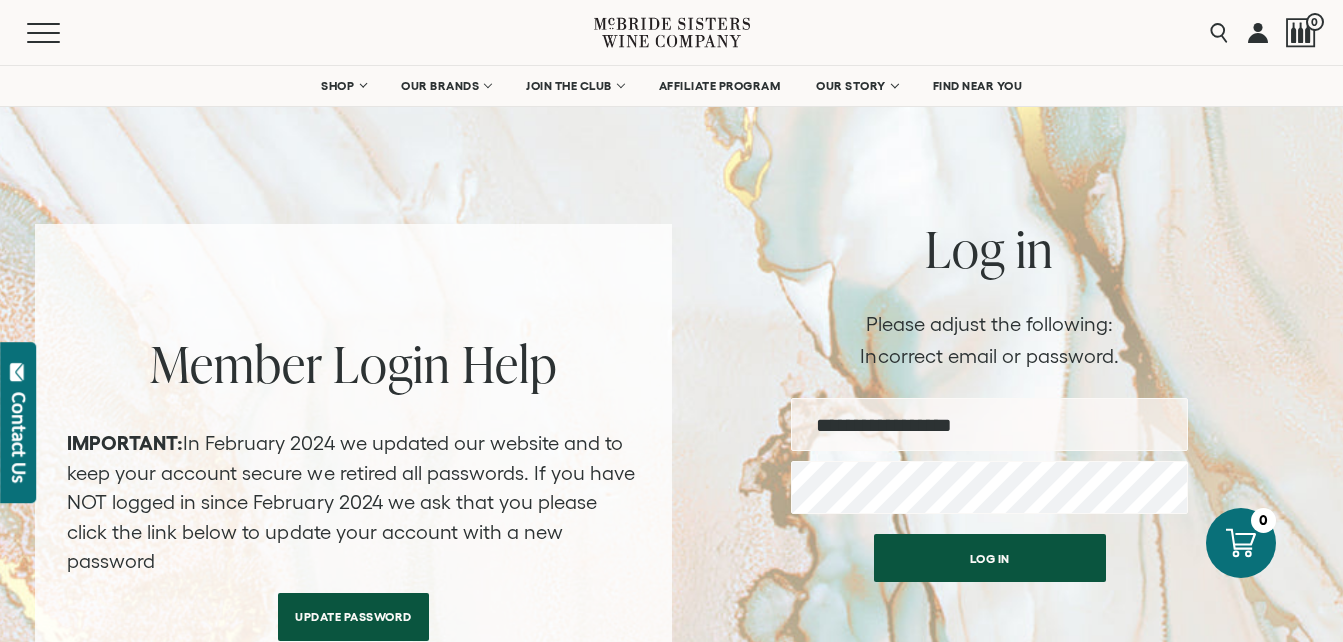 click on "**********" at bounding box center [989, 424] 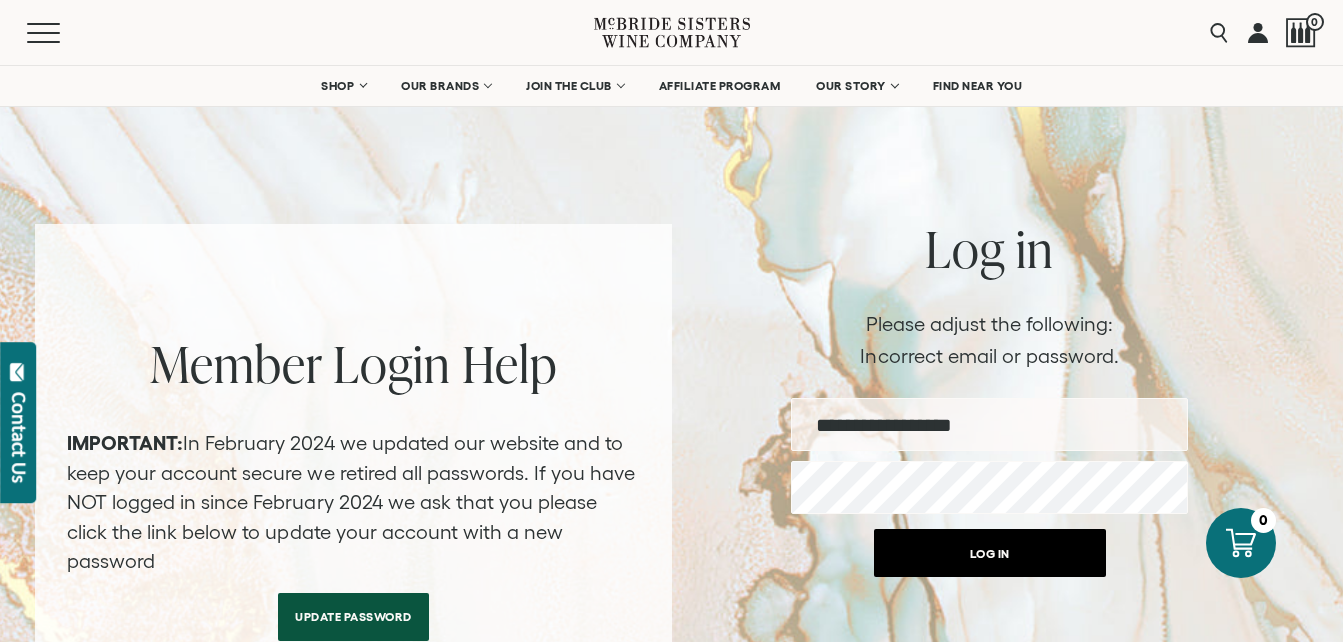 click on "Log in" at bounding box center (990, 553) 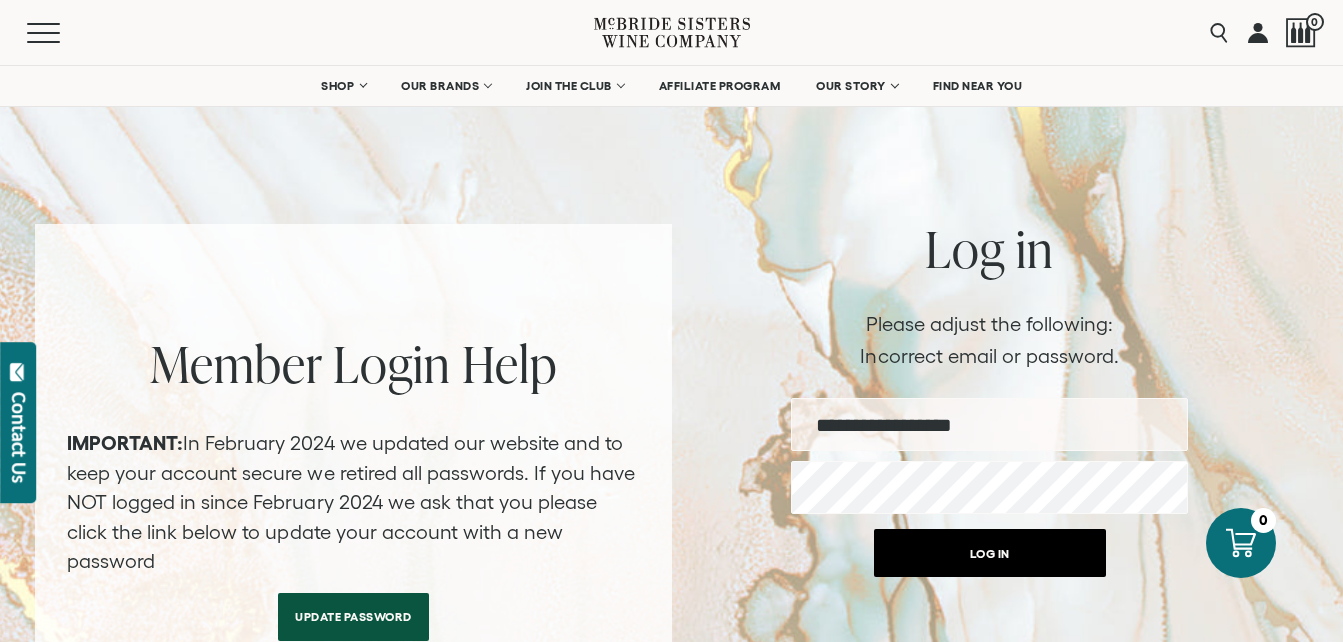 click on "Log in" at bounding box center [990, 553] 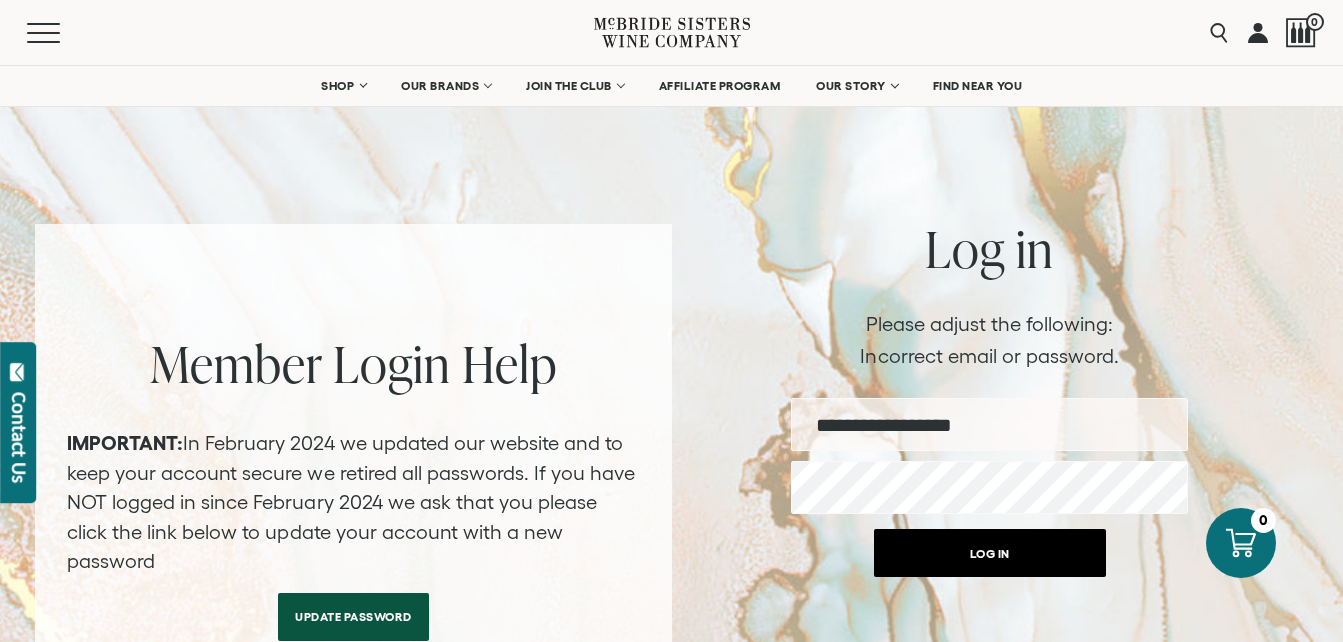 click on "Log in" at bounding box center (990, 553) 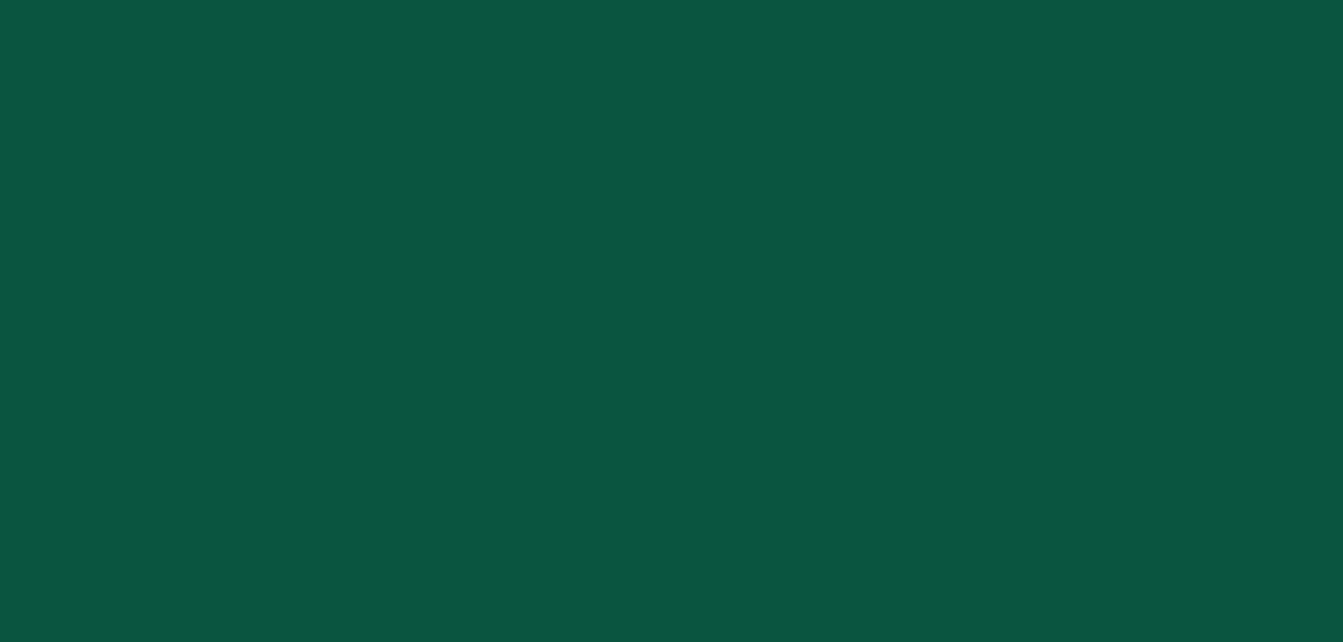 scroll, scrollTop: 0, scrollLeft: 0, axis: both 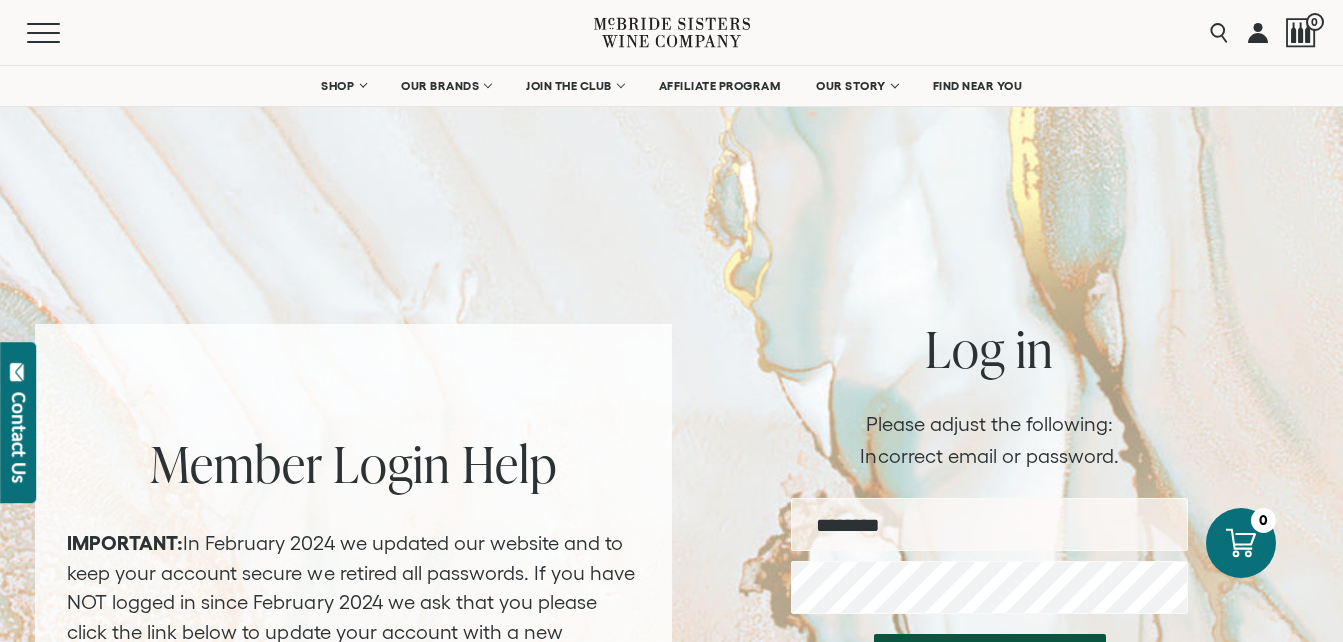 type on "**********" 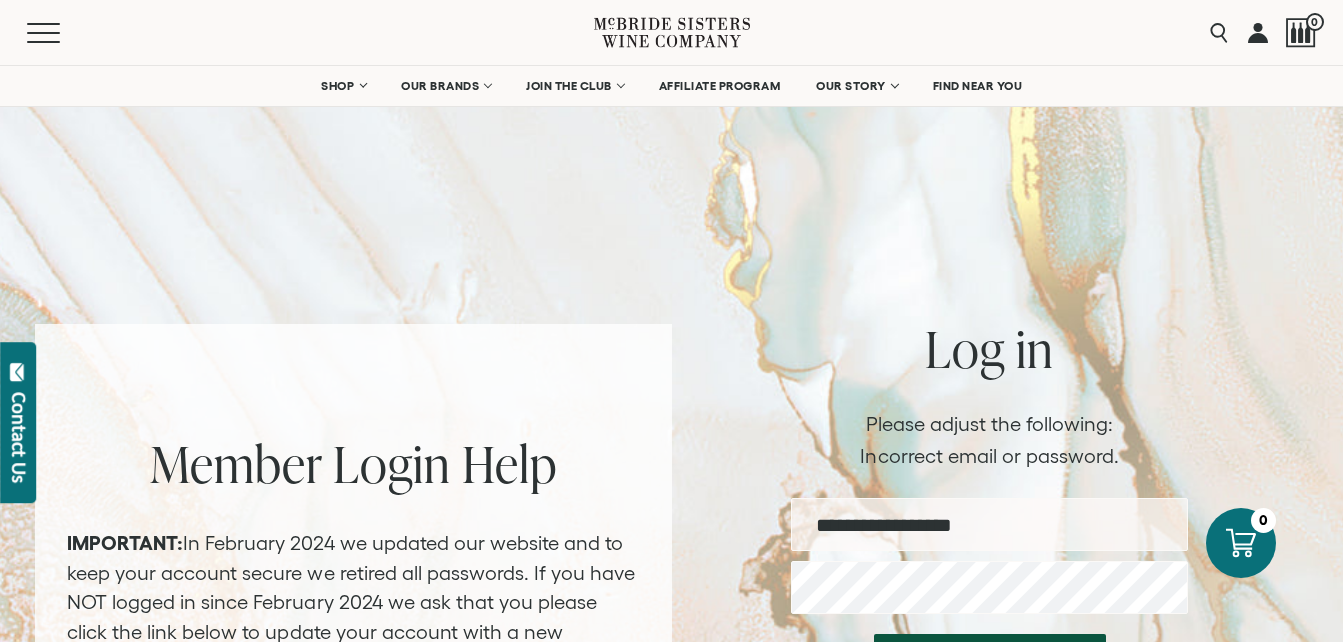 click on "**********" at bounding box center [671, 590] 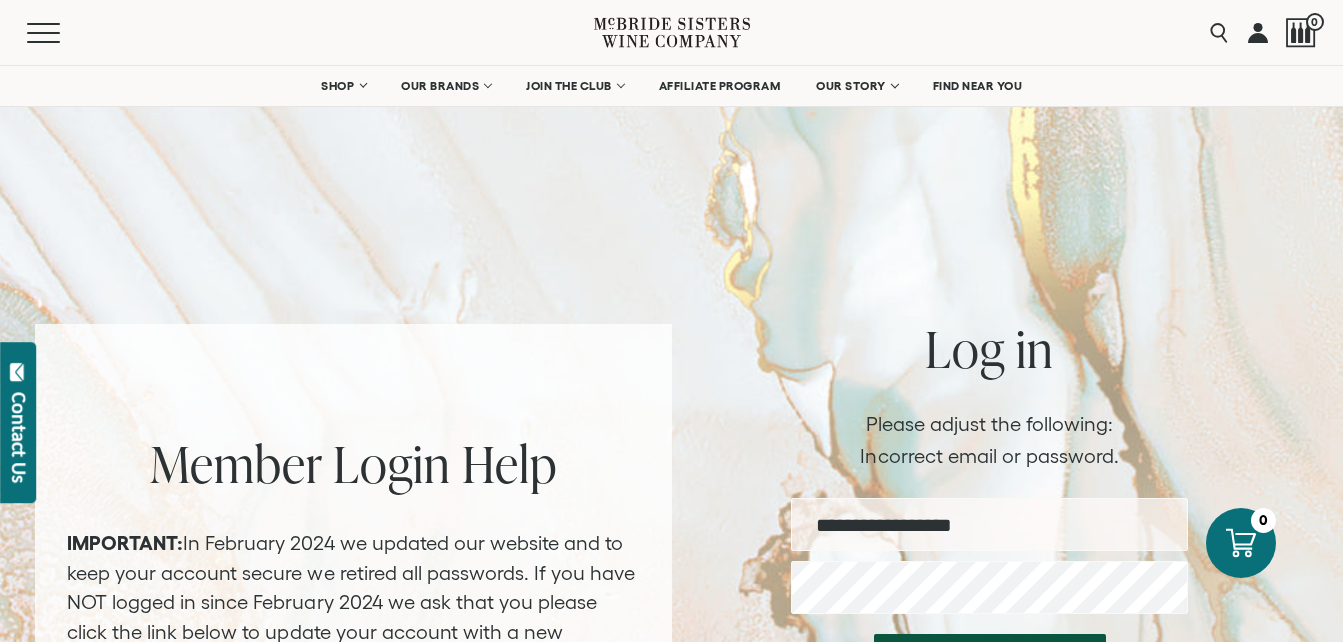 click on "Log in" at bounding box center [990, 658] 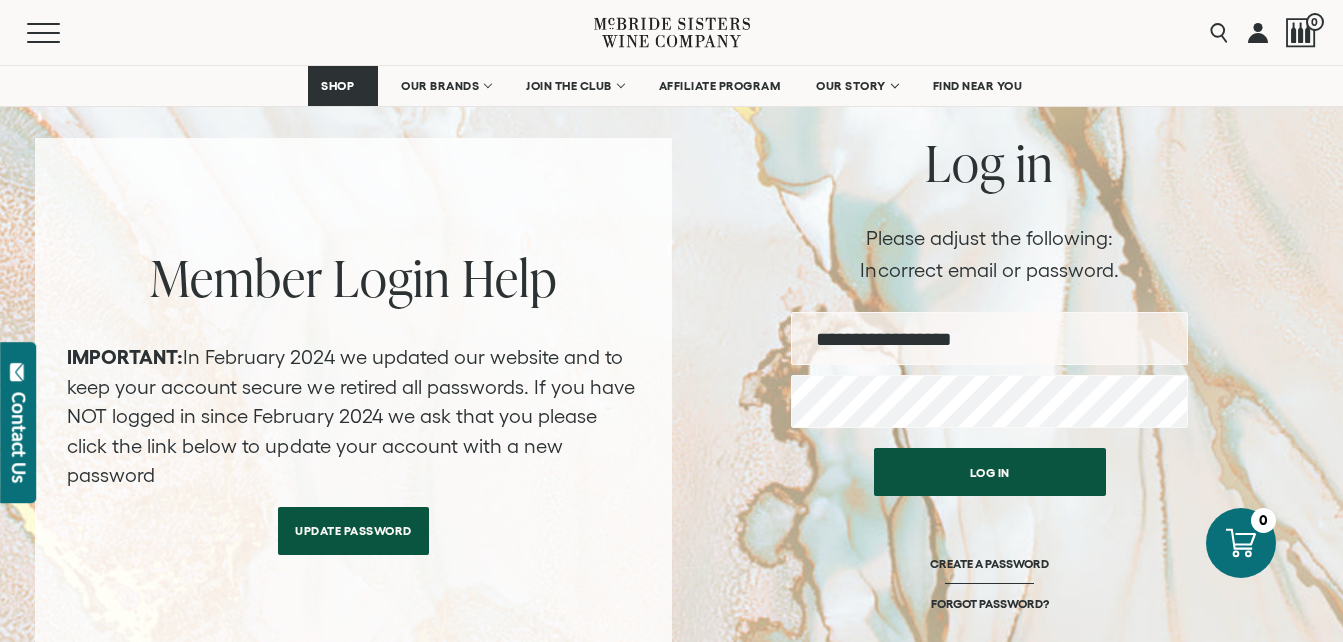 scroll, scrollTop: 200, scrollLeft: 0, axis: vertical 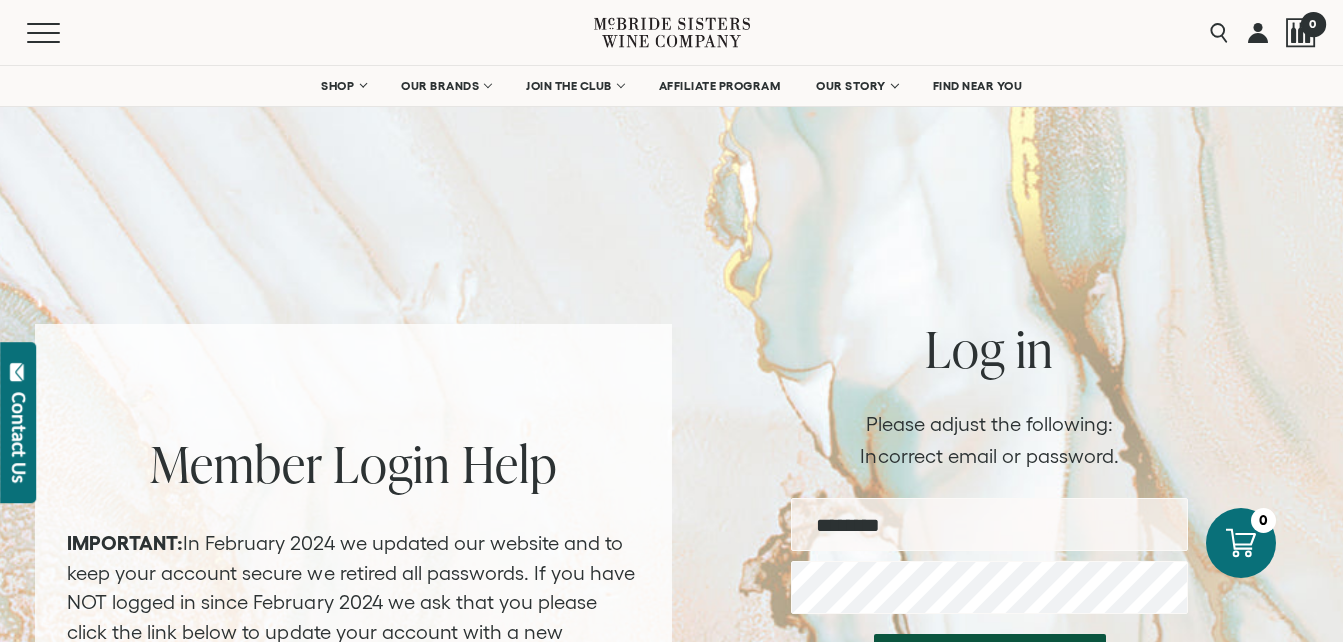 type on "**********" 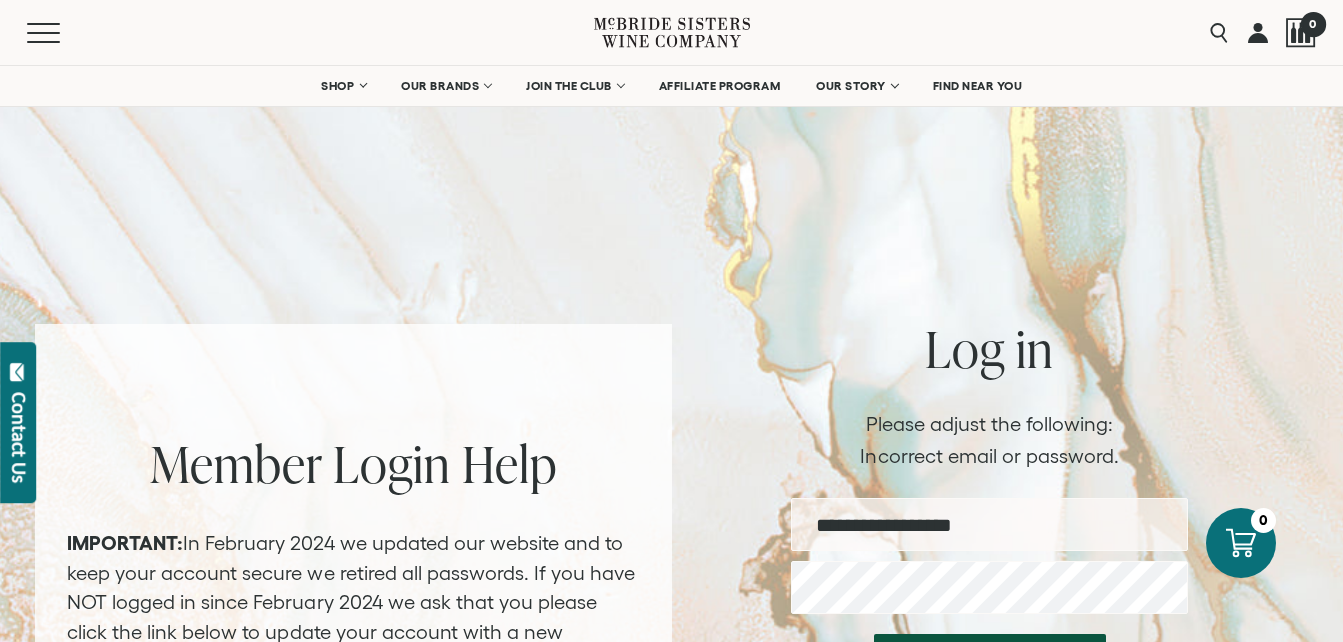 click on "0" at bounding box center [1312, 23] 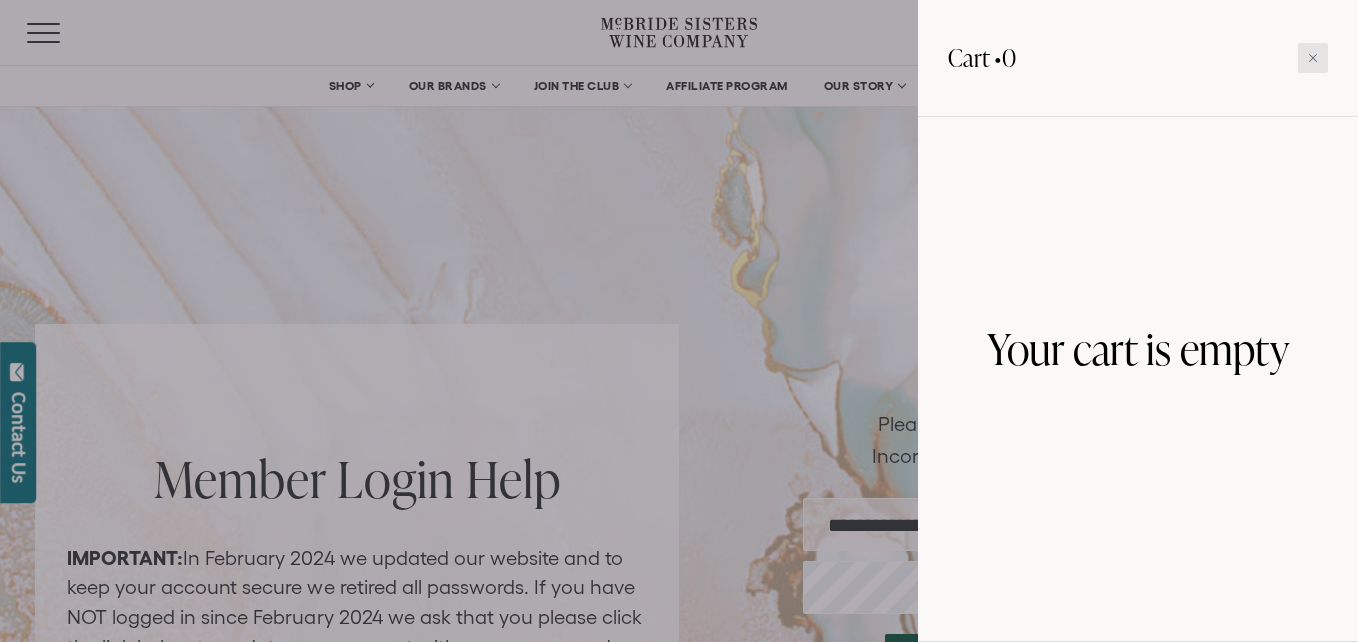 click 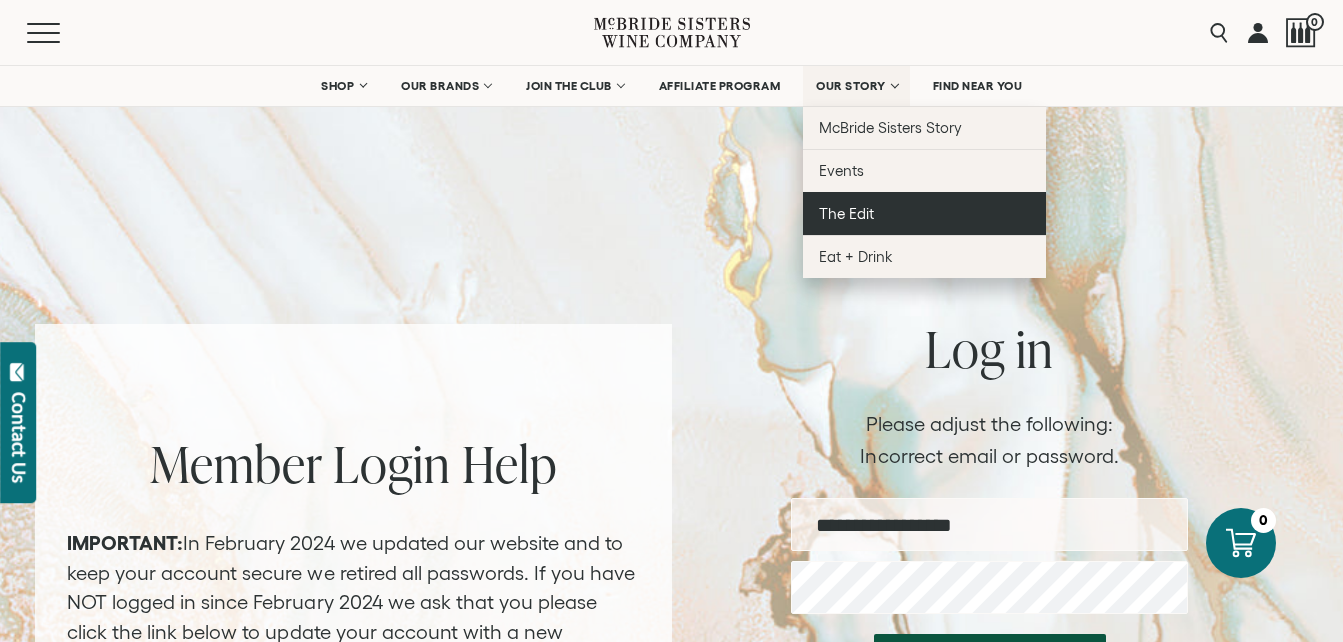 click on "The Edit" at bounding box center (846, 213) 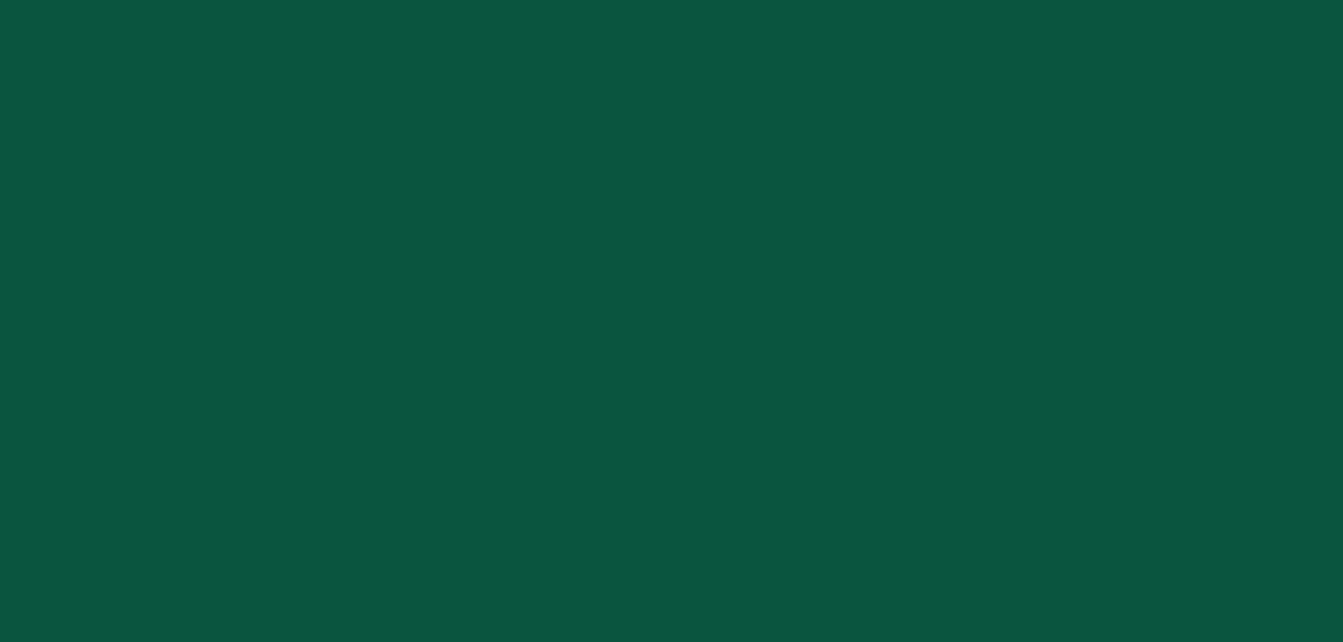 scroll, scrollTop: 0, scrollLeft: 0, axis: both 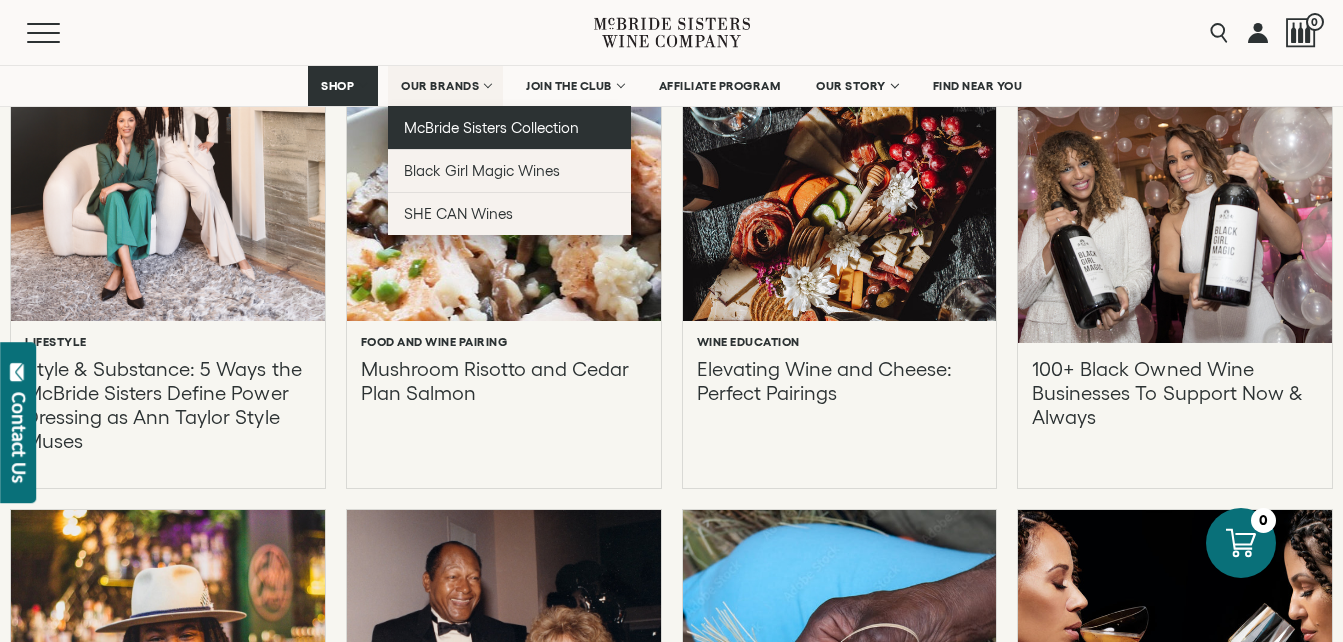 click on "McBride Sisters Collection" at bounding box center (492, 127) 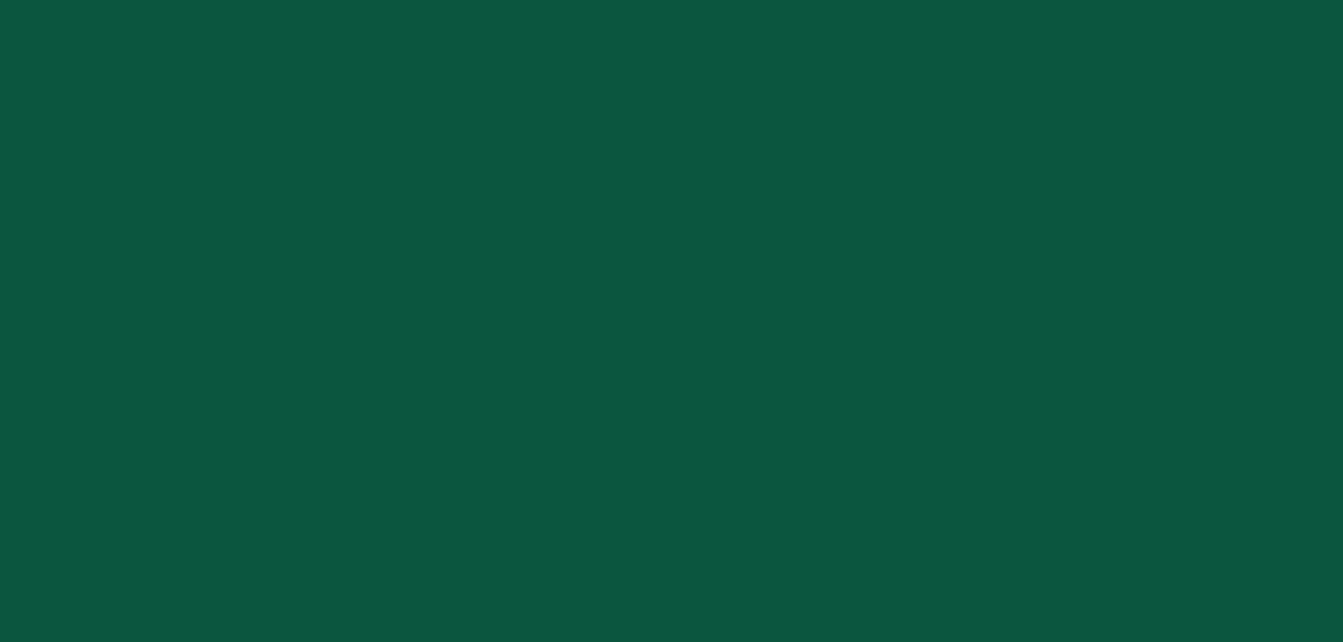 scroll, scrollTop: 0, scrollLeft: 0, axis: both 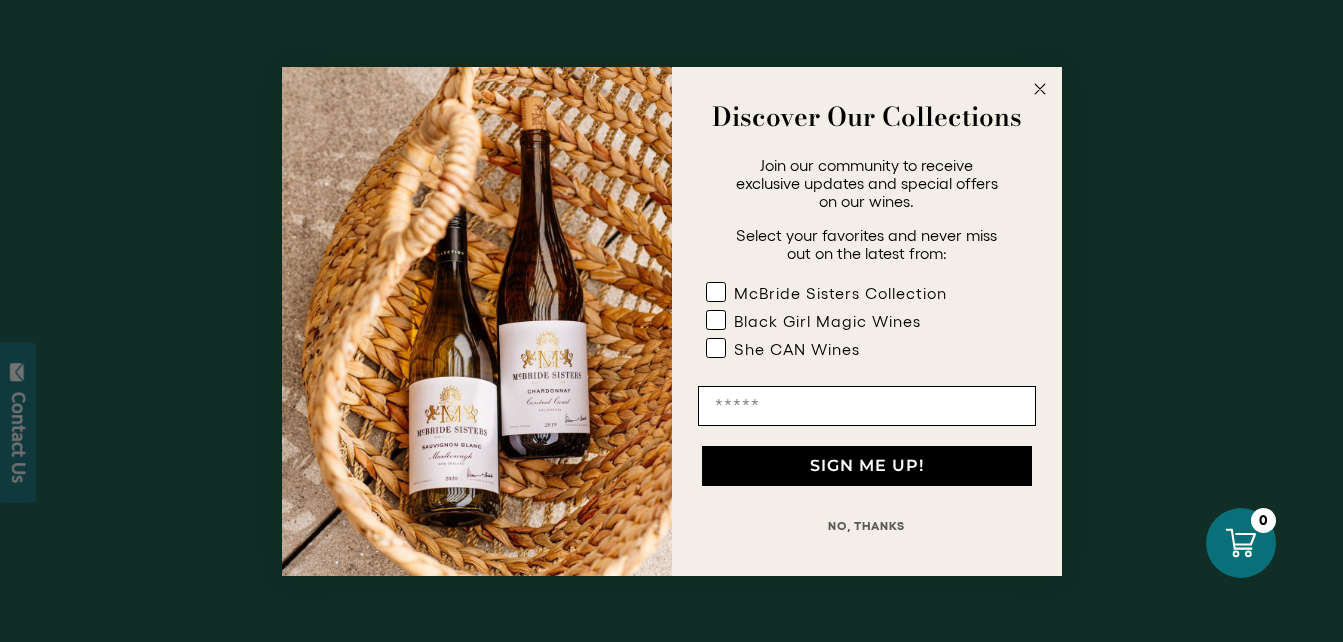 click 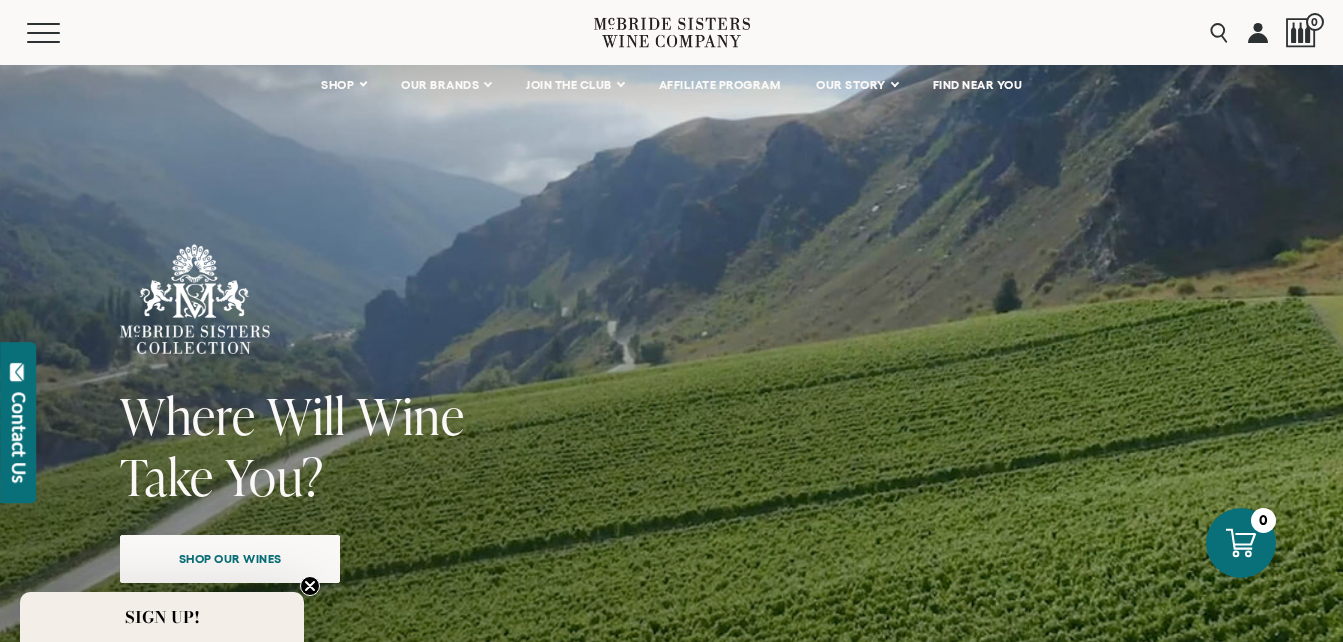 click at bounding box center (1258, 32) 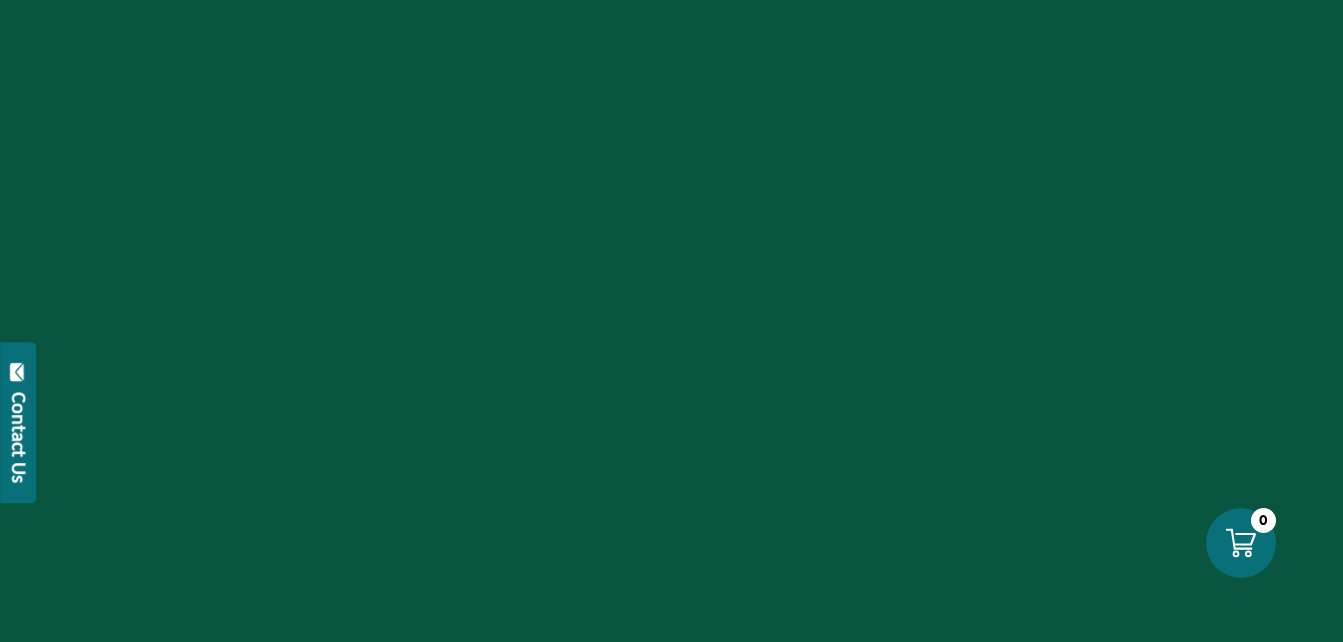 scroll, scrollTop: 0, scrollLeft: 0, axis: both 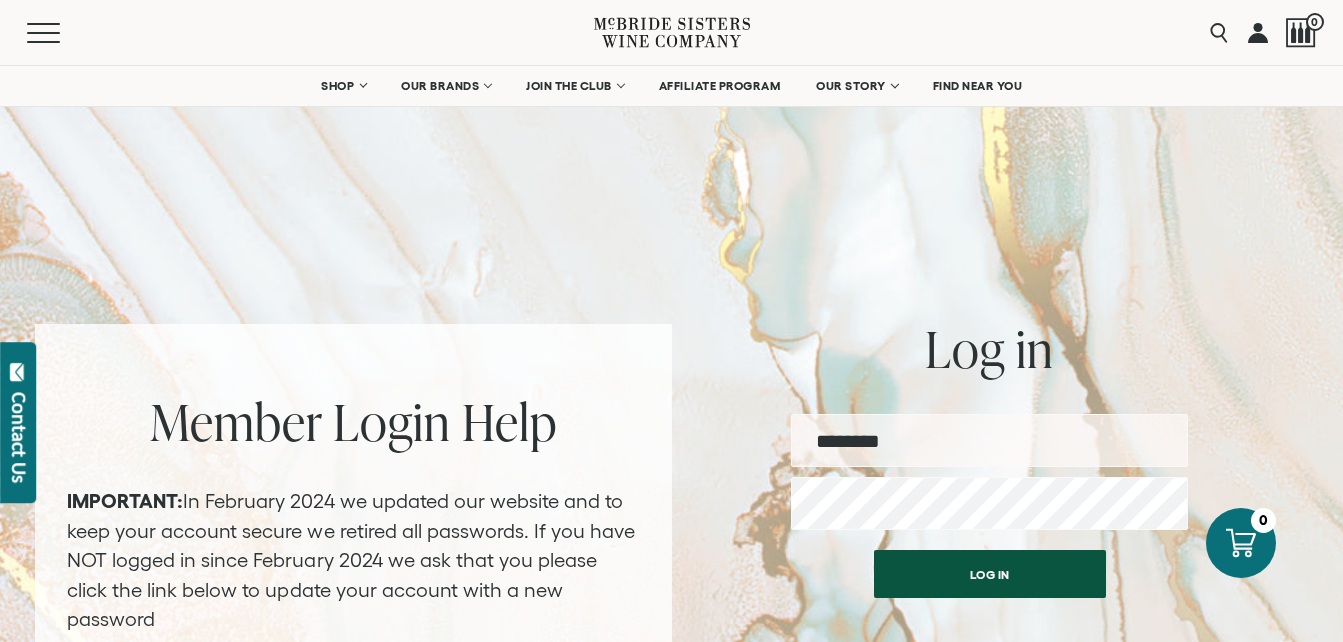 type on "**********" 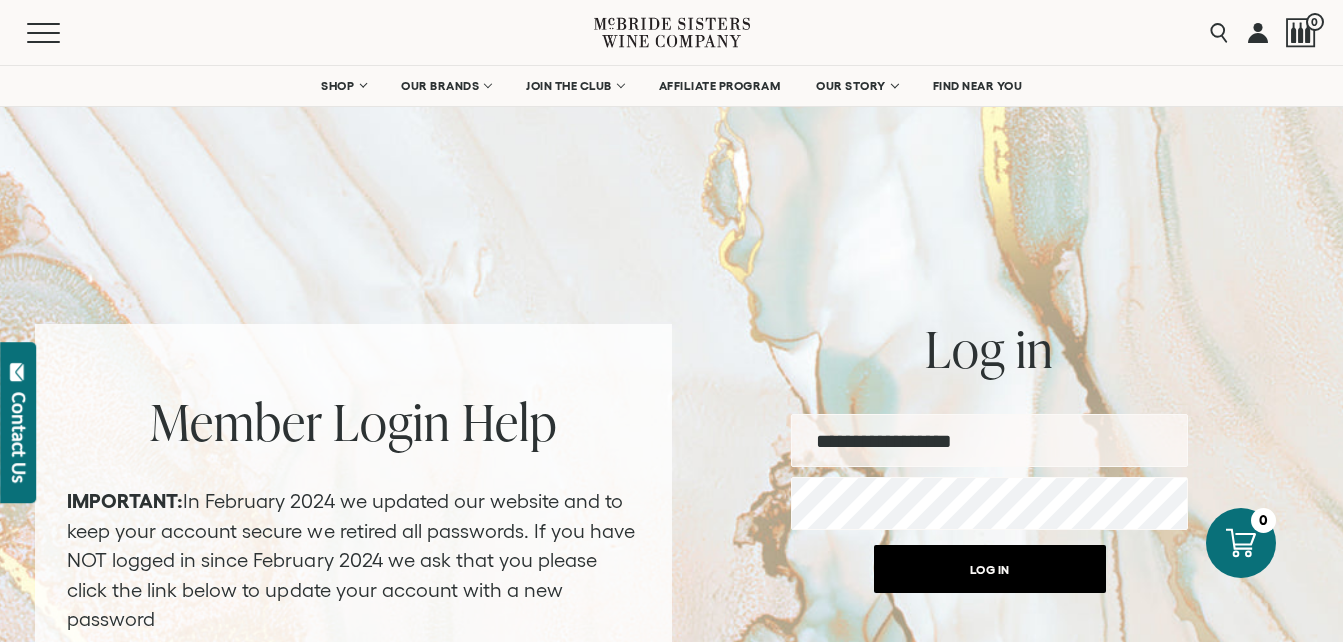 click on "Log in" at bounding box center [990, 569] 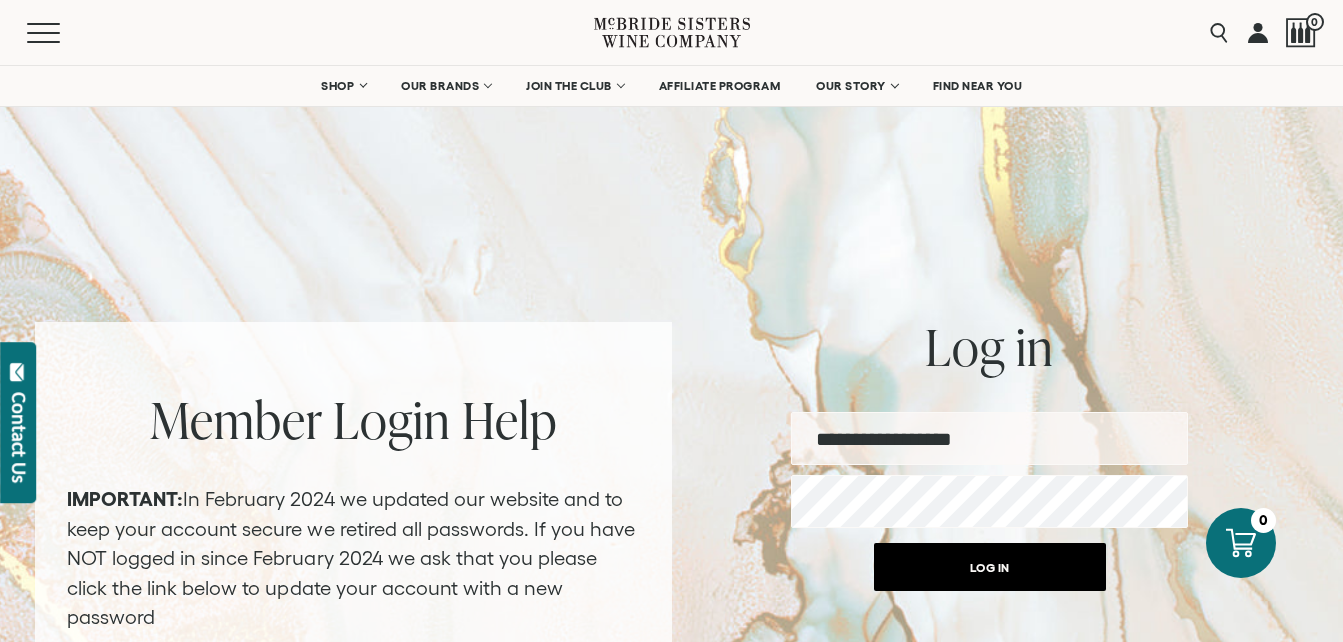 scroll, scrollTop: 0, scrollLeft: 0, axis: both 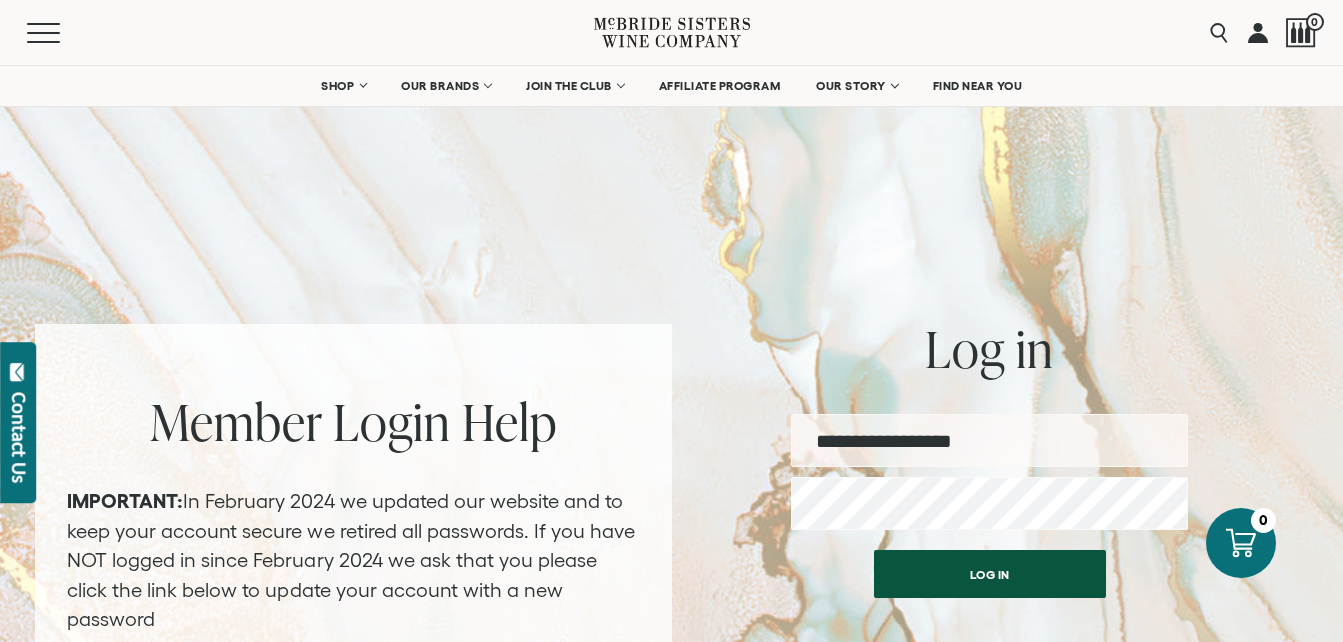 click on "IMPORTANT:  In February 2024 we updated our website and to keep your account secure we retired all passwords. If you have NOT logged in since February 2024 we ask that you please click the link below to update your account with a new password" at bounding box center (353, 561) 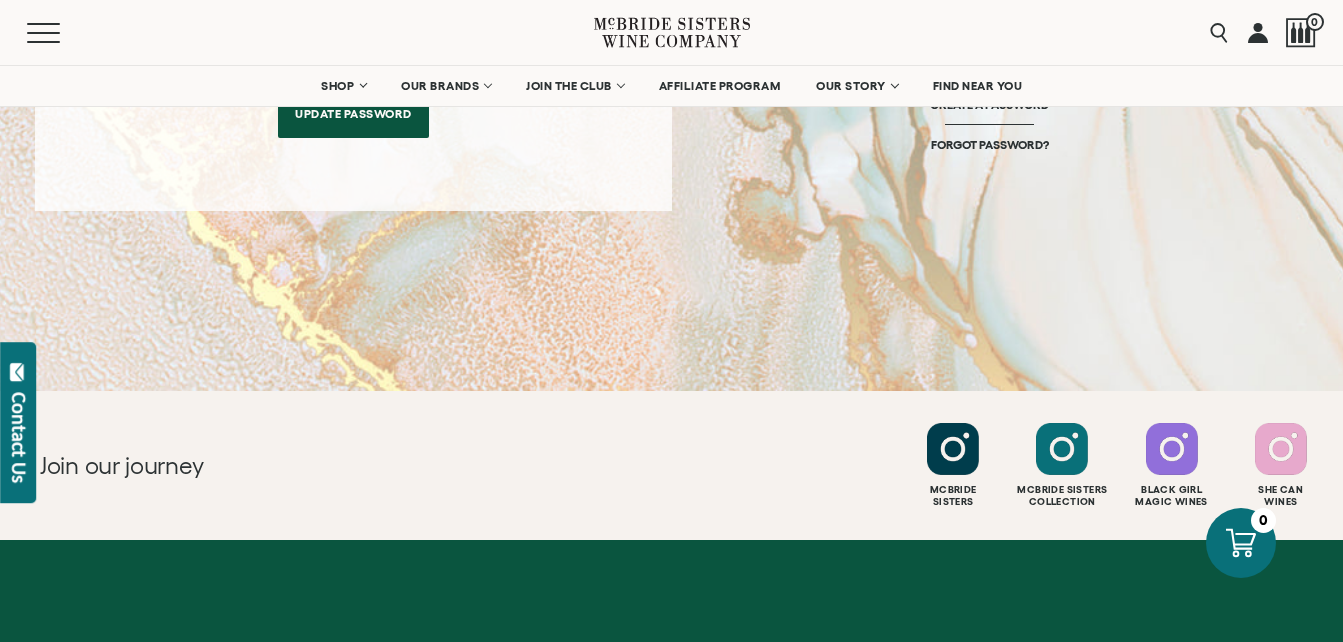 scroll, scrollTop: 61, scrollLeft: 0, axis: vertical 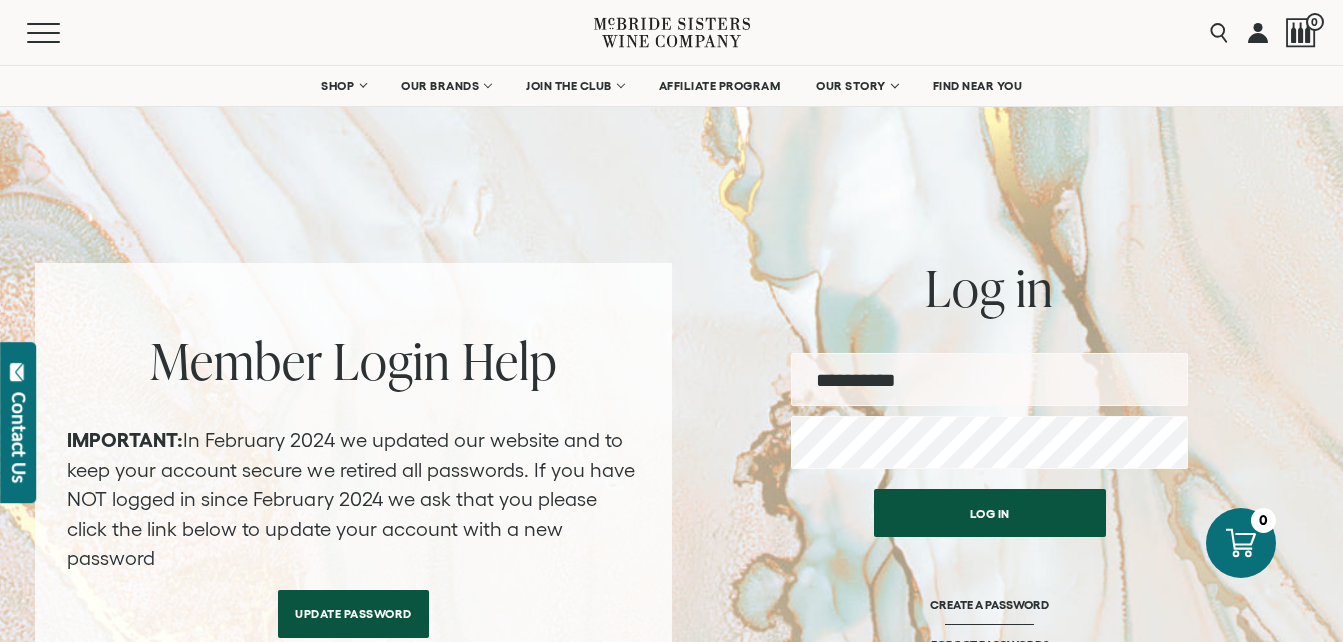 type on "**********" 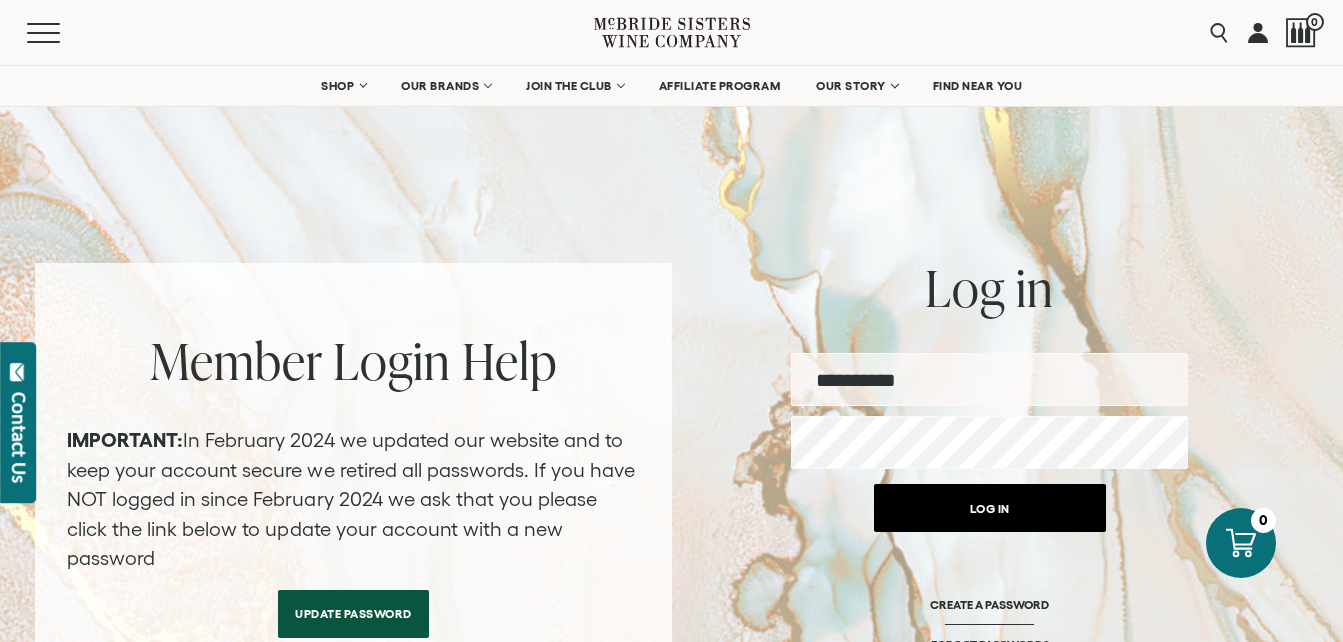 click on "Log in" at bounding box center (990, 508) 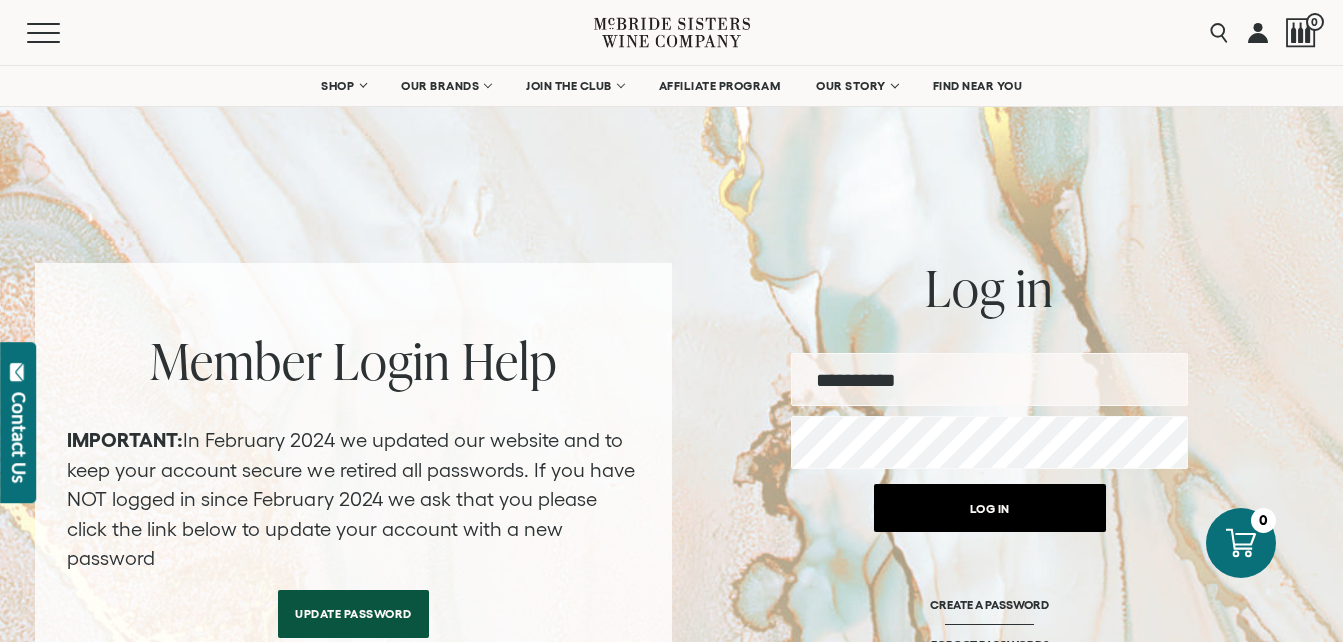 click on "Log in" at bounding box center [990, 508] 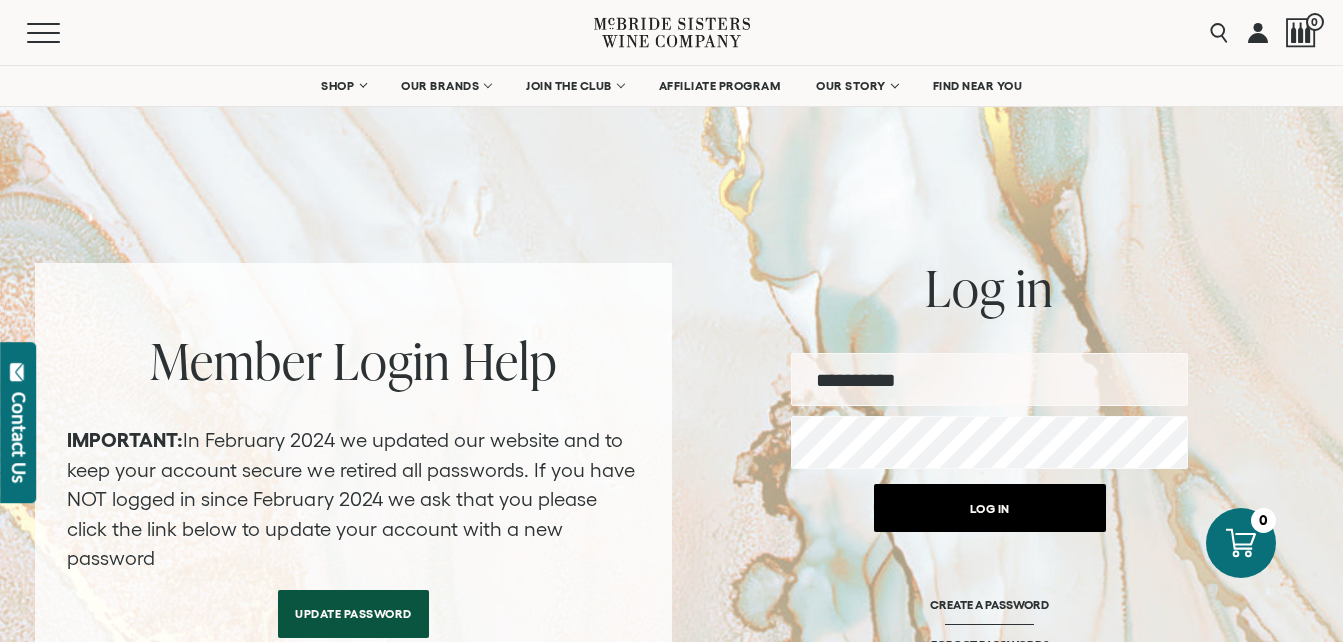 click on "Log in" at bounding box center (990, 508) 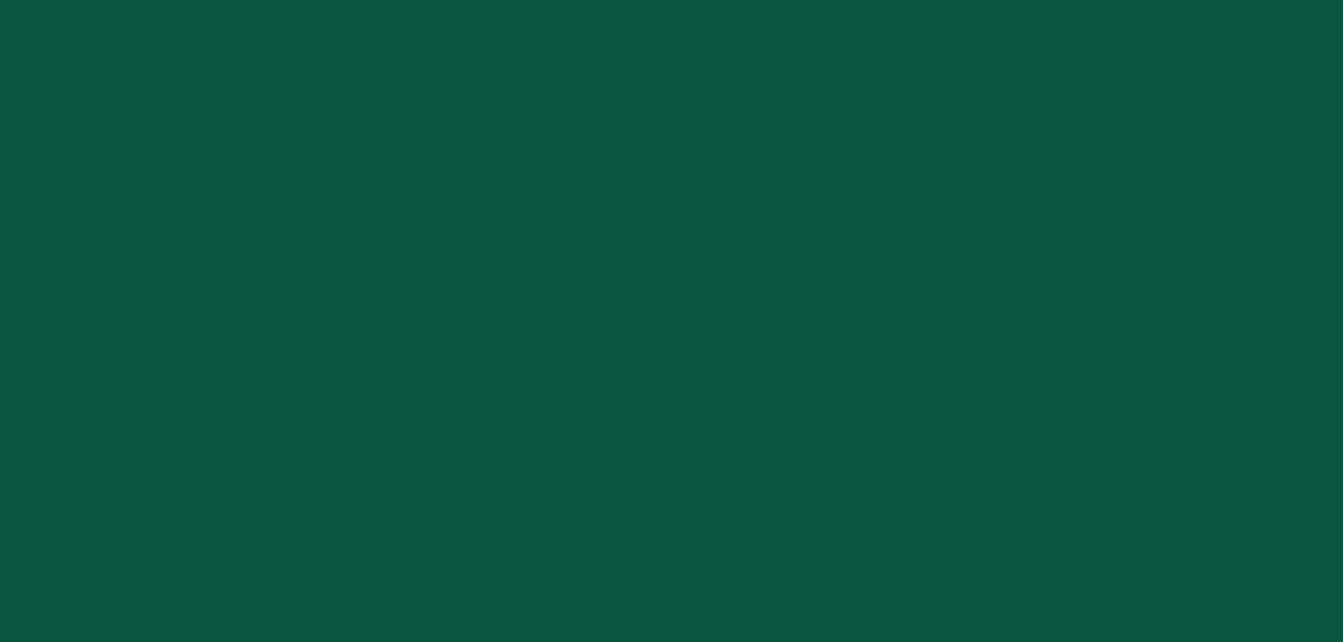 scroll, scrollTop: 0, scrollLeft: 0, axis: both 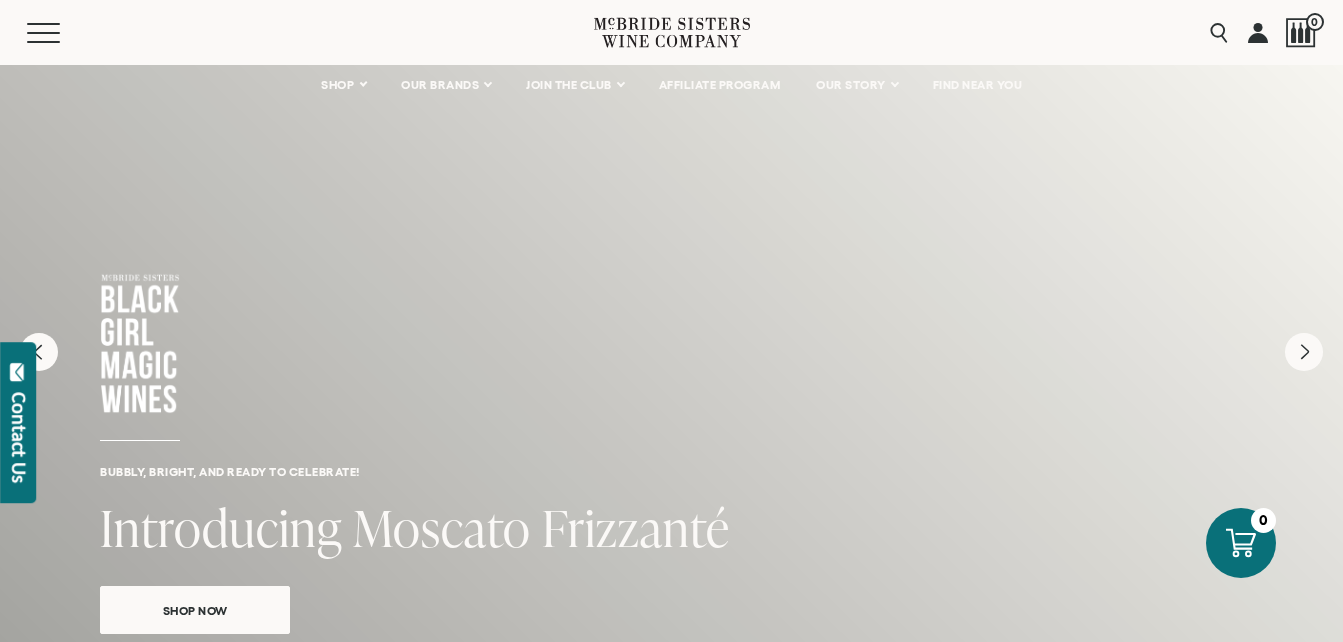 click on "Menu
Search
0" at bounding box center (671, 32) 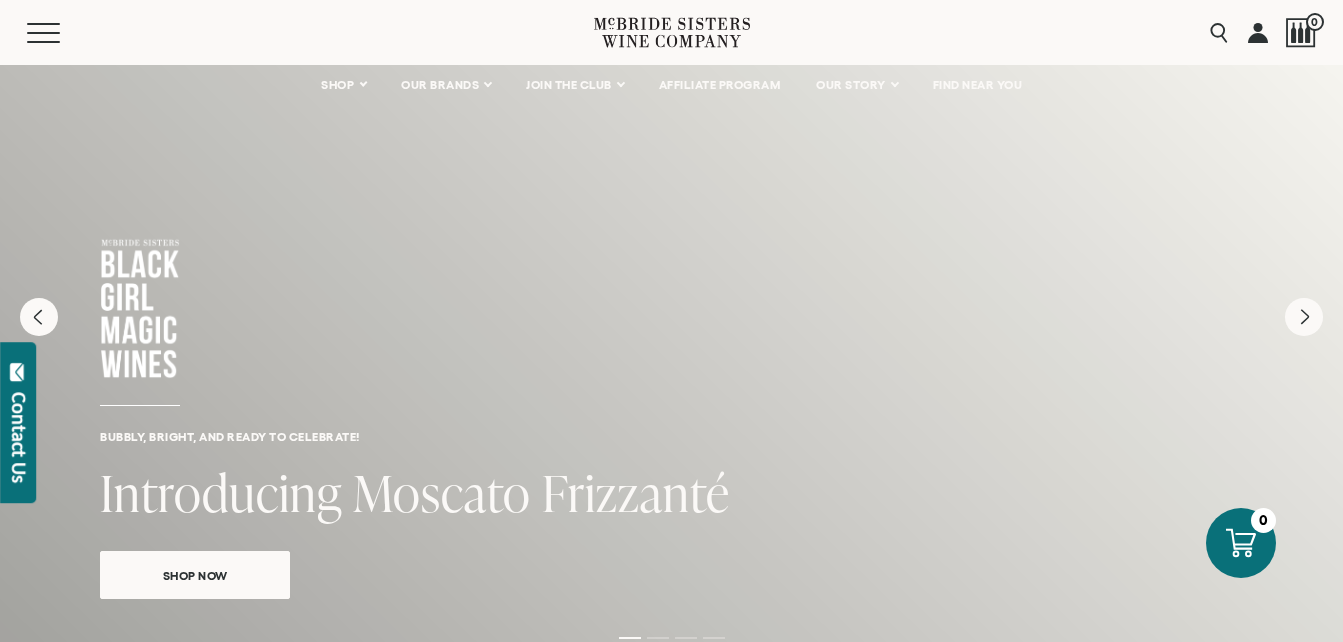 scroll, scrollTop: 0, scrollLeft: 0, axis: both 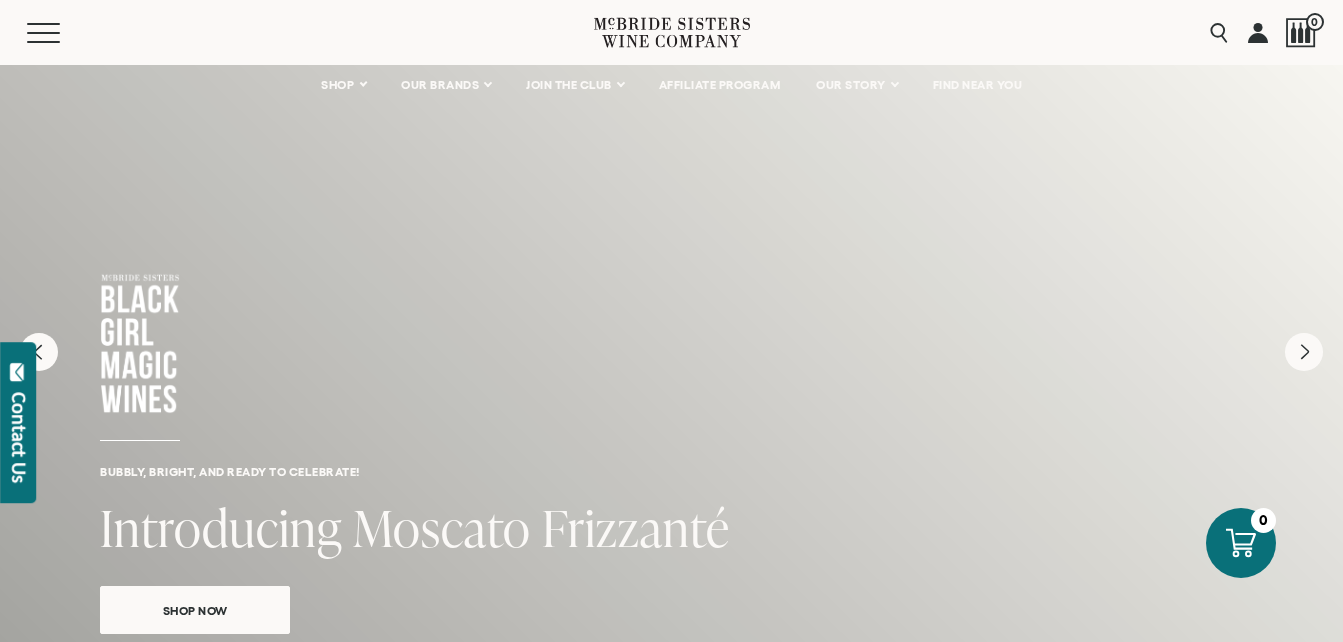 click at bounding box center (1258, 32) 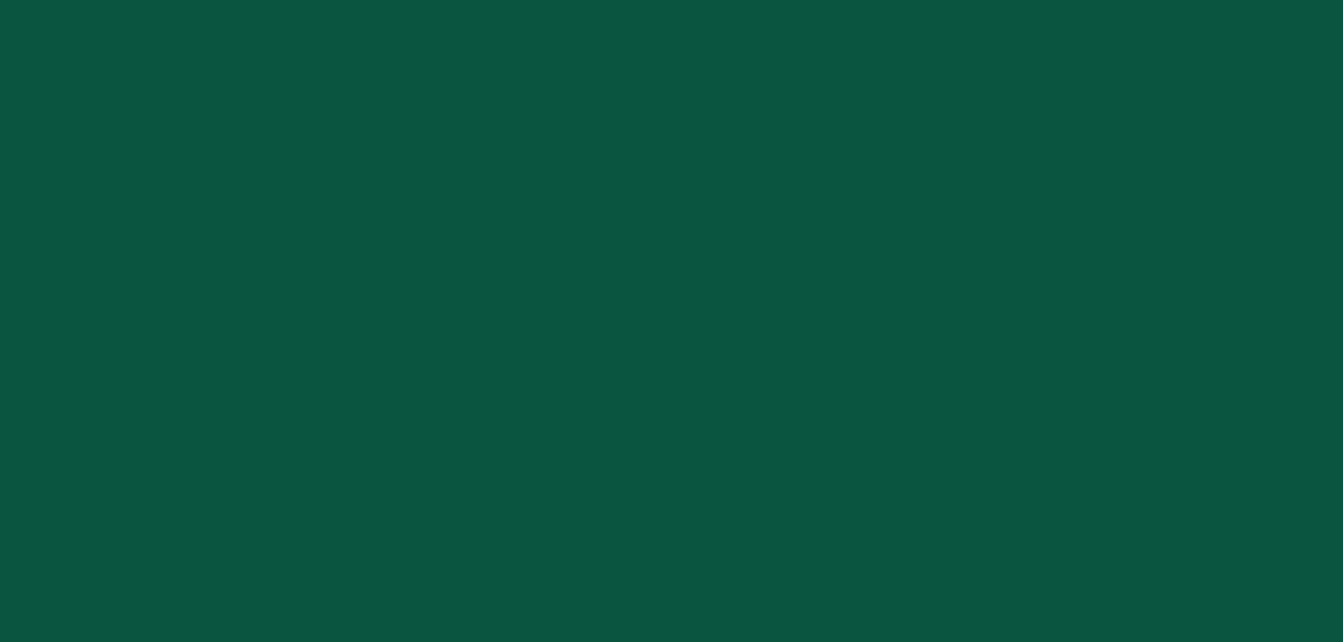 scroll, scrollTop: 0, scrollLeft: 0, axis: both 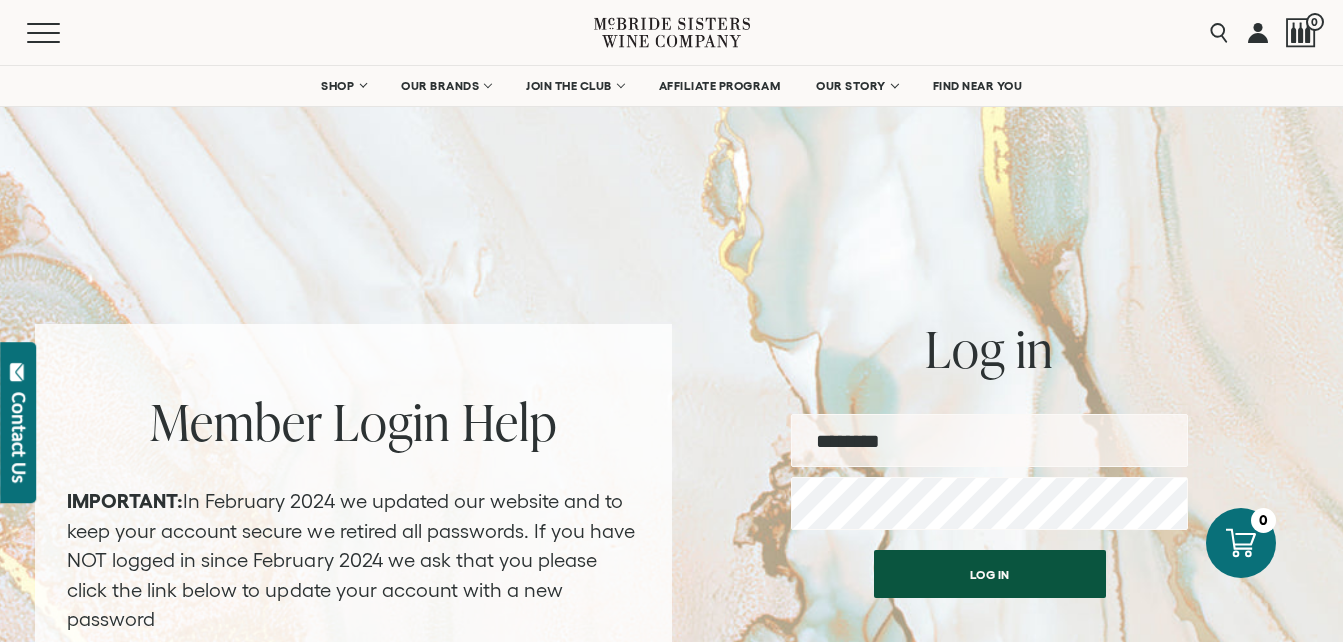 type on "**********" 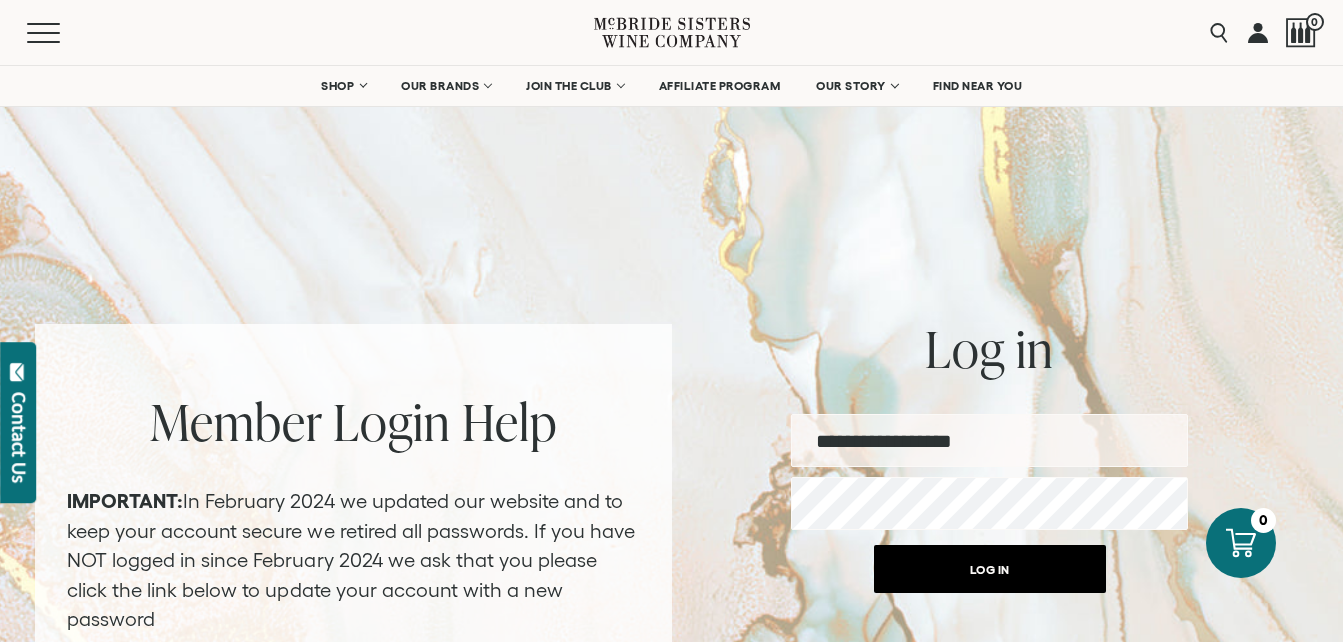 click on "Log in" at bounding box center [990, 569] 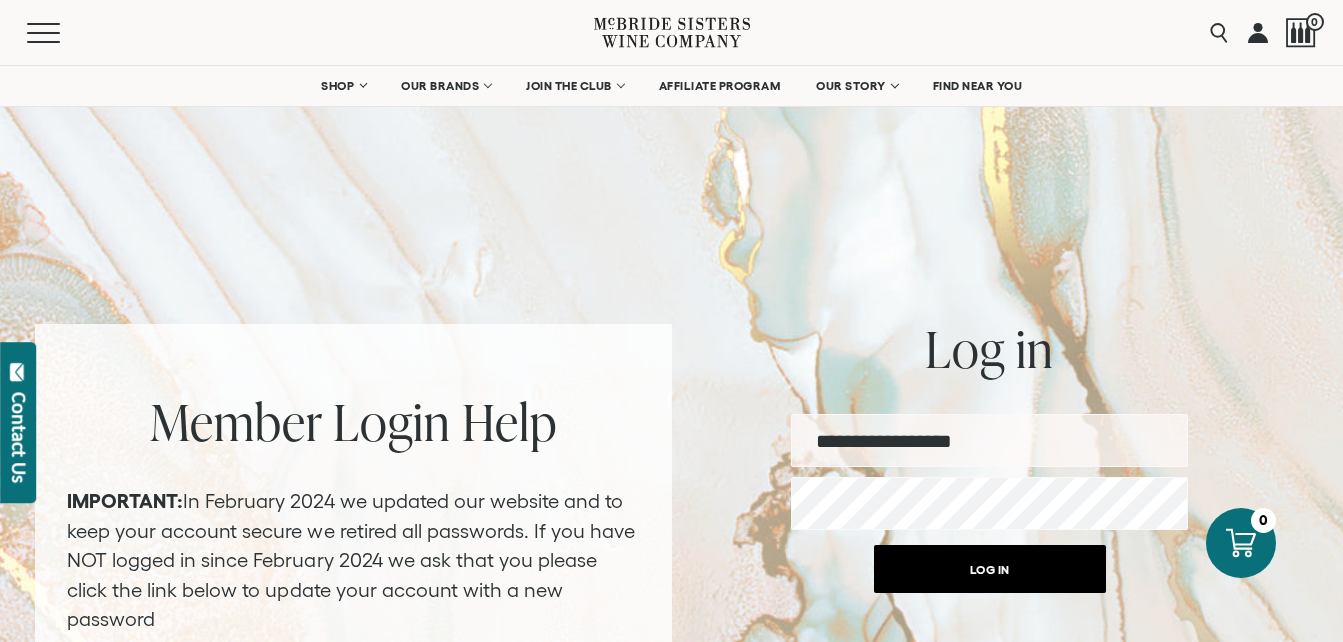 type 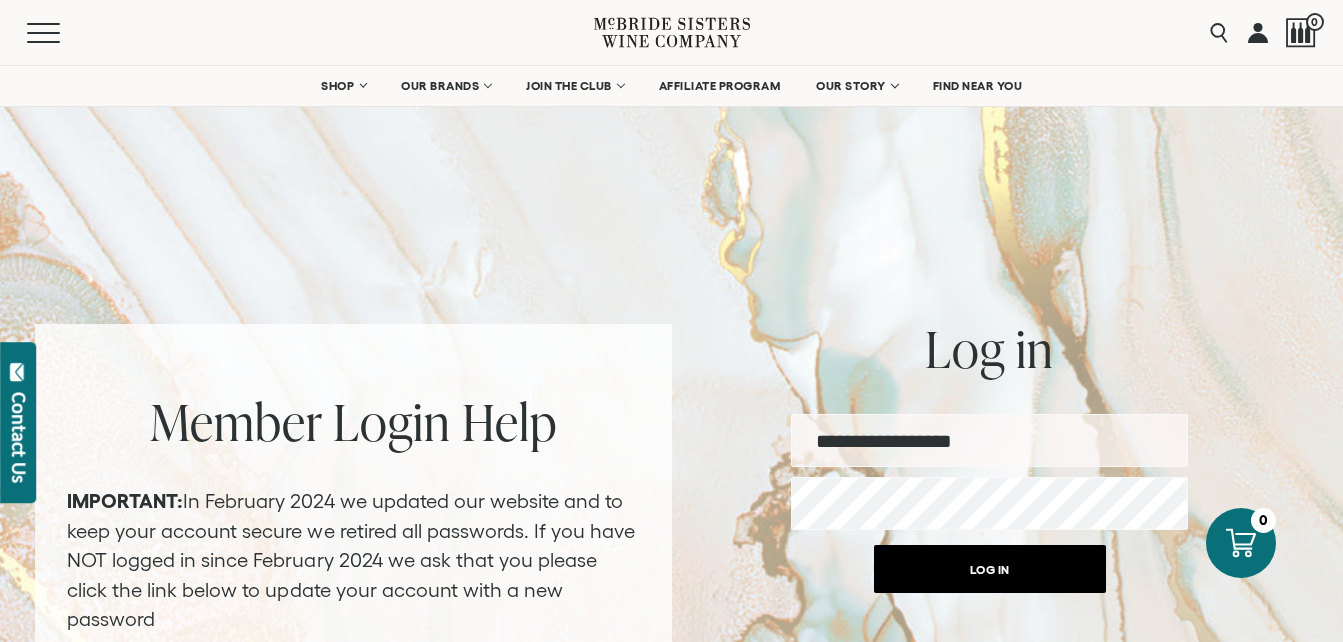 click on "Log in" at bounding box center (990, 569) 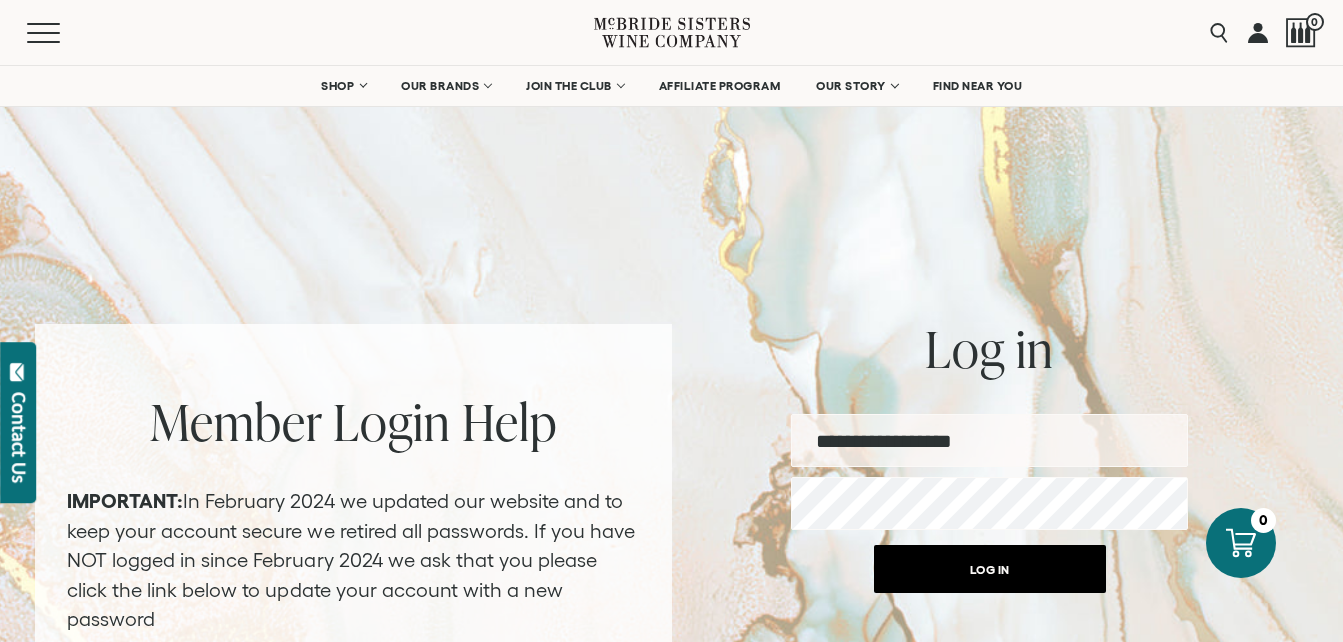 click on "Log in" at bounding box center (990, 569) 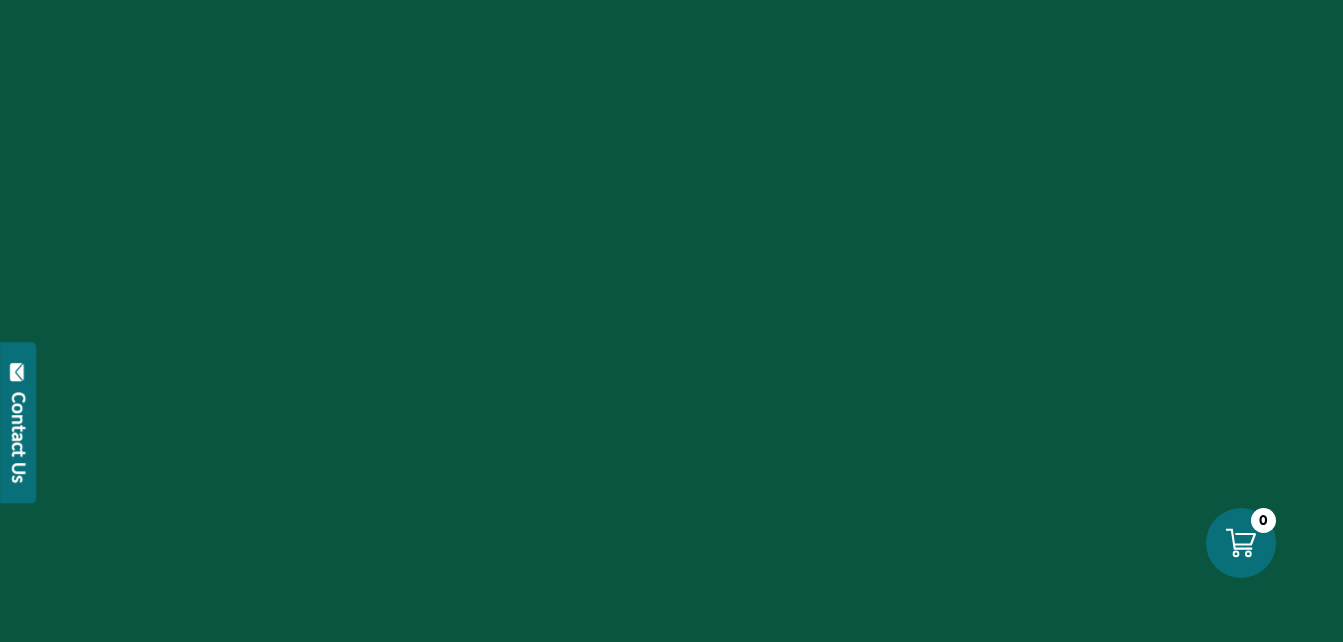 scroll, scrollTop: 0, scrollLeft: 0, axis: both 